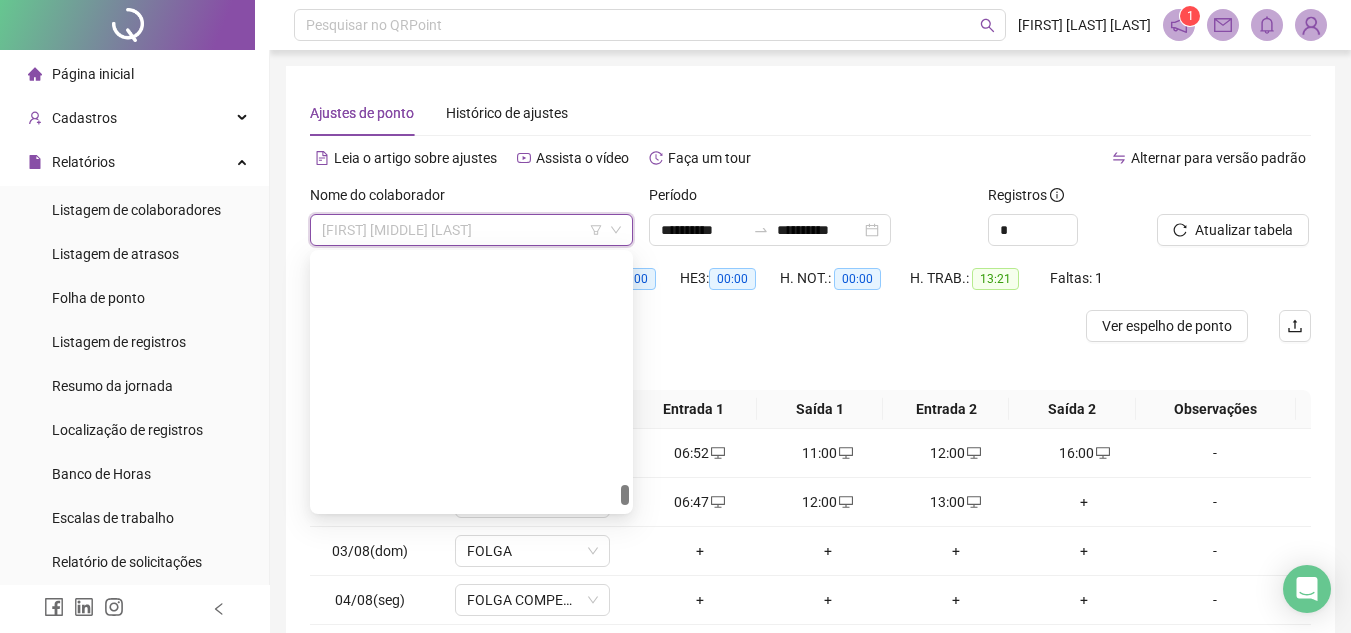 scroll, scrollTop: 0, scrollLeft: 0, axis: both 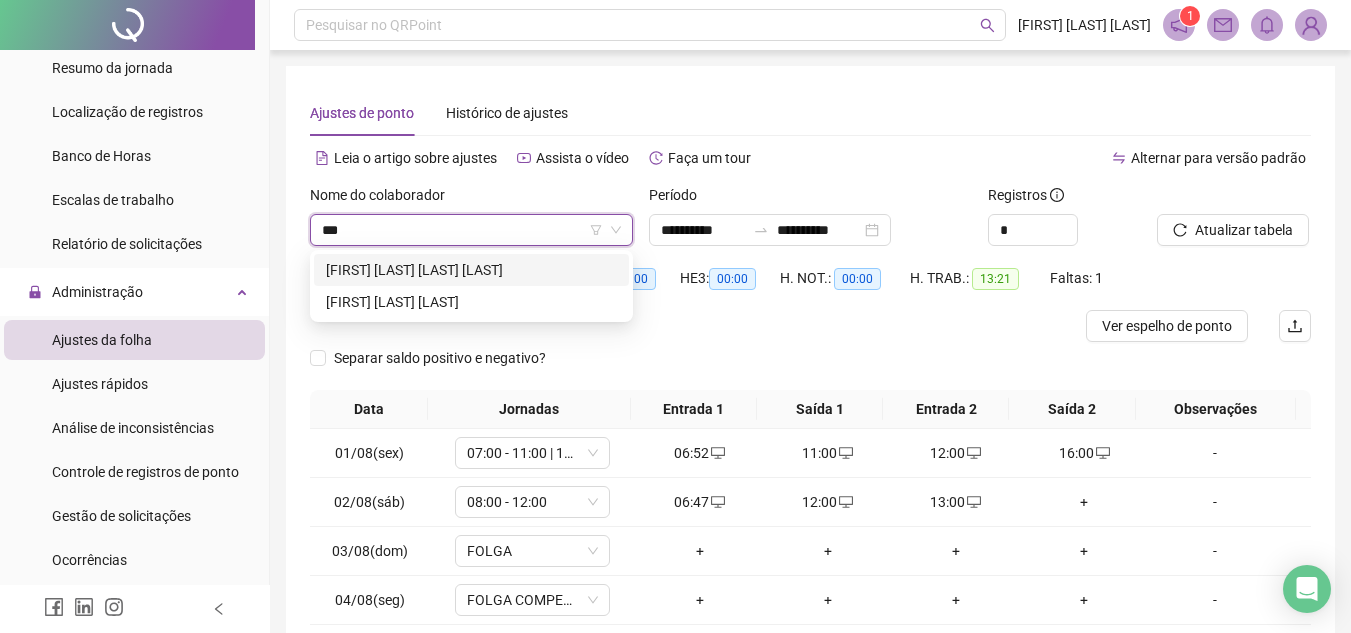 type on "****" 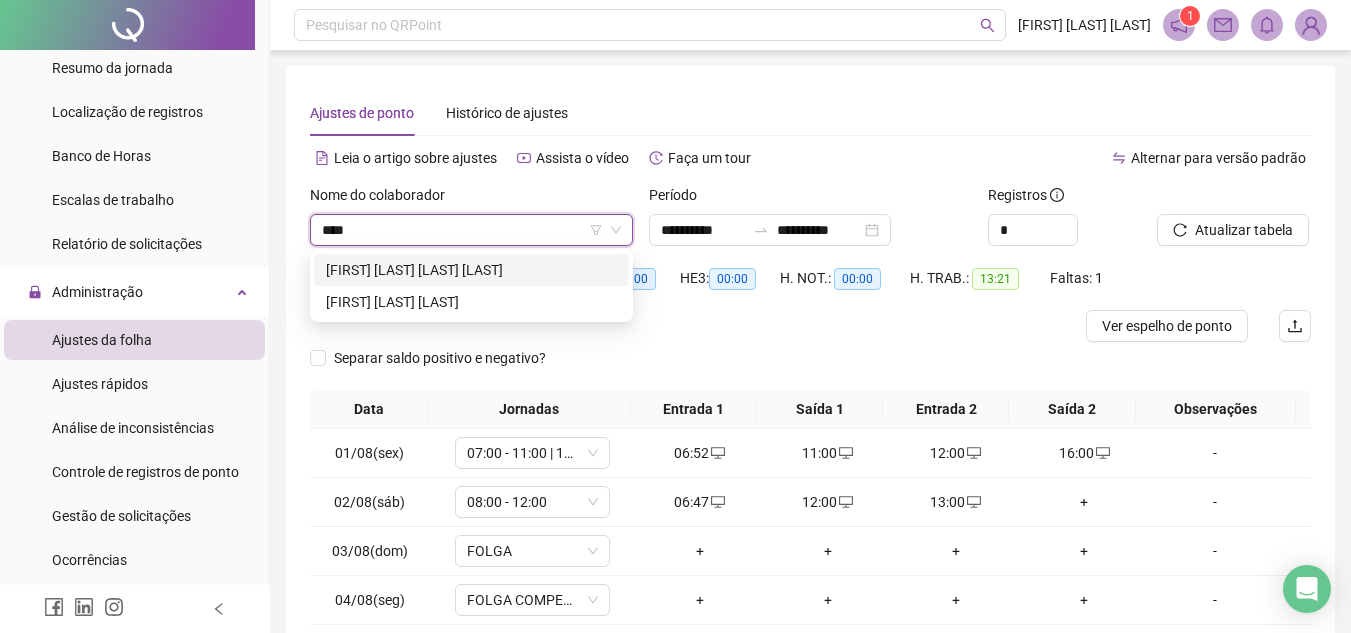 click on "[FIRST] [LAST] [LAST] [LAST]" at bounding box center [471, 270] 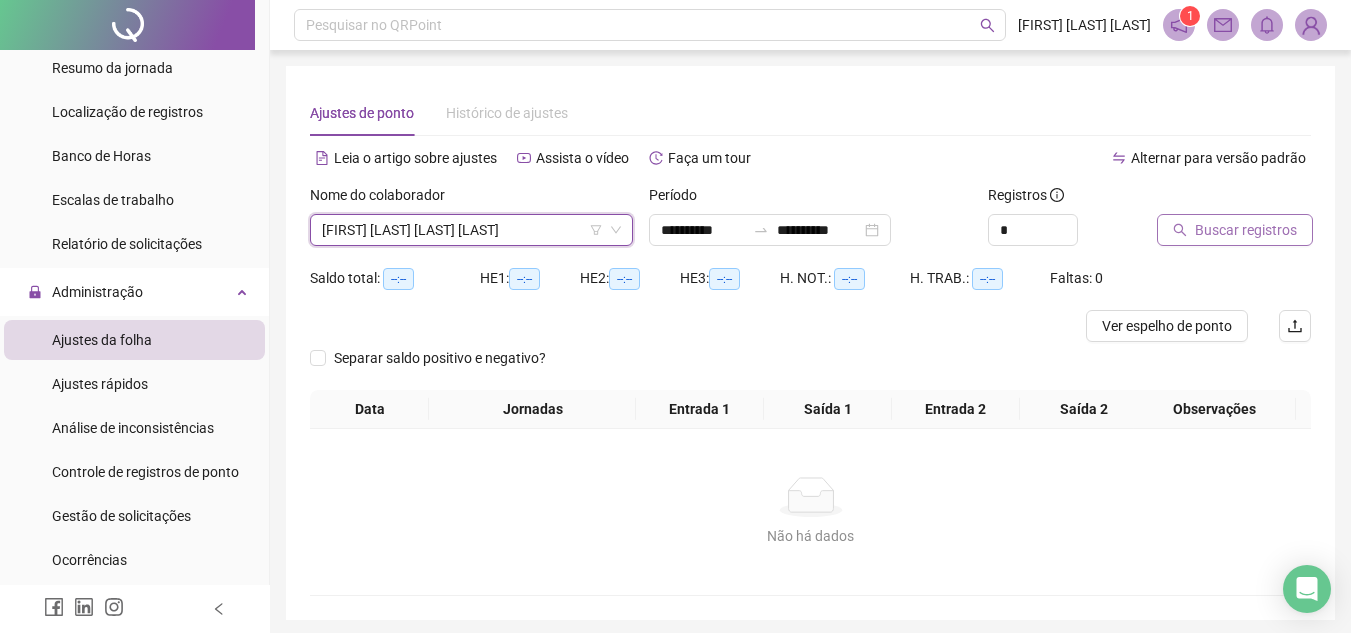 click on "Buscar registros" at bounding box center [1235, 230] 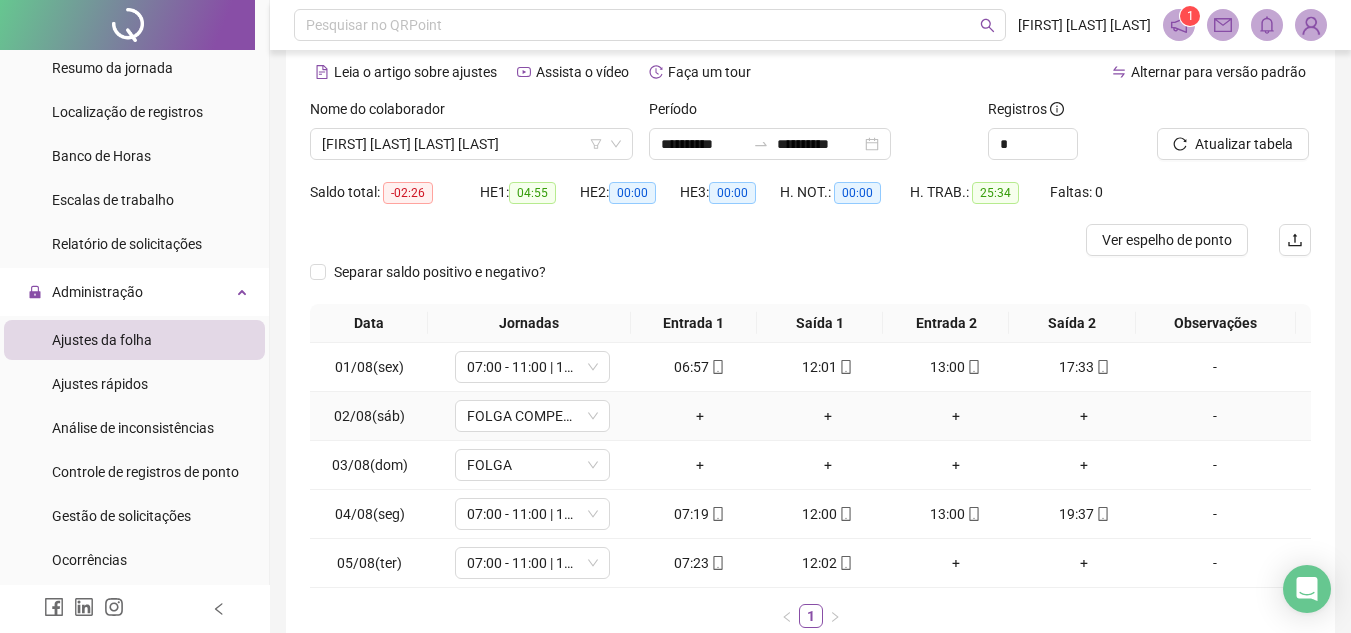 scroll, scrollTop: 207, scrollLeft: 0, axis: vertical 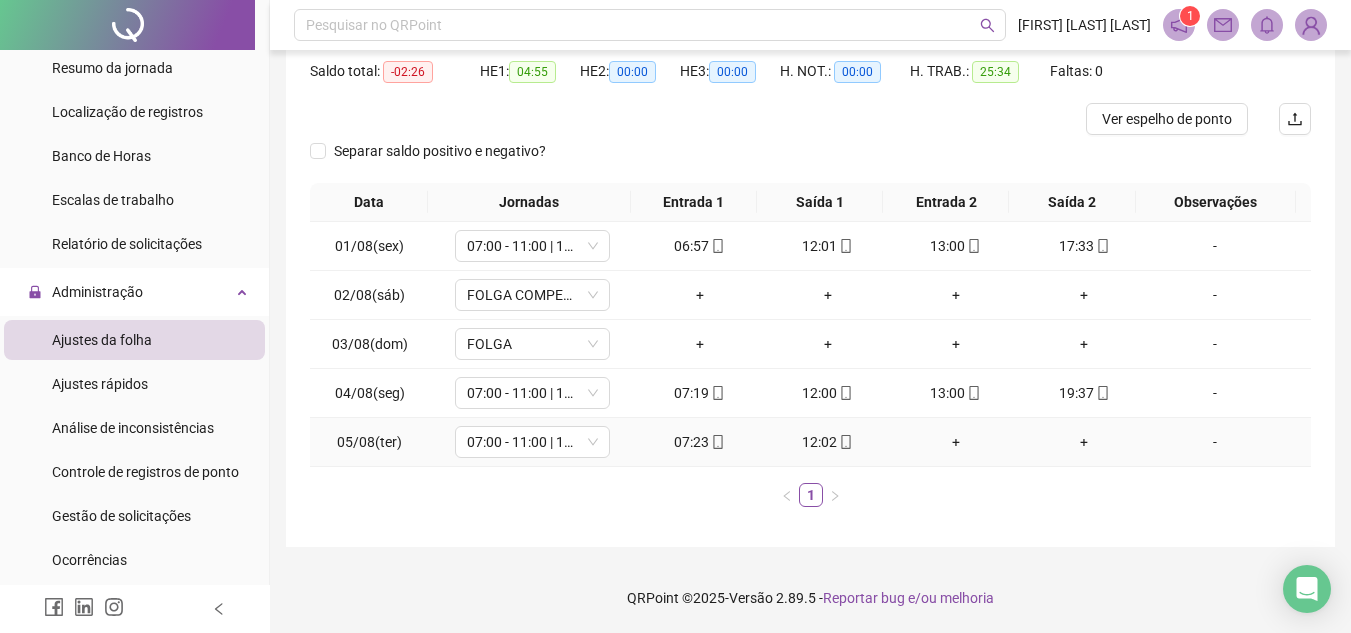 click on "+" at bounding box center (956, 442) 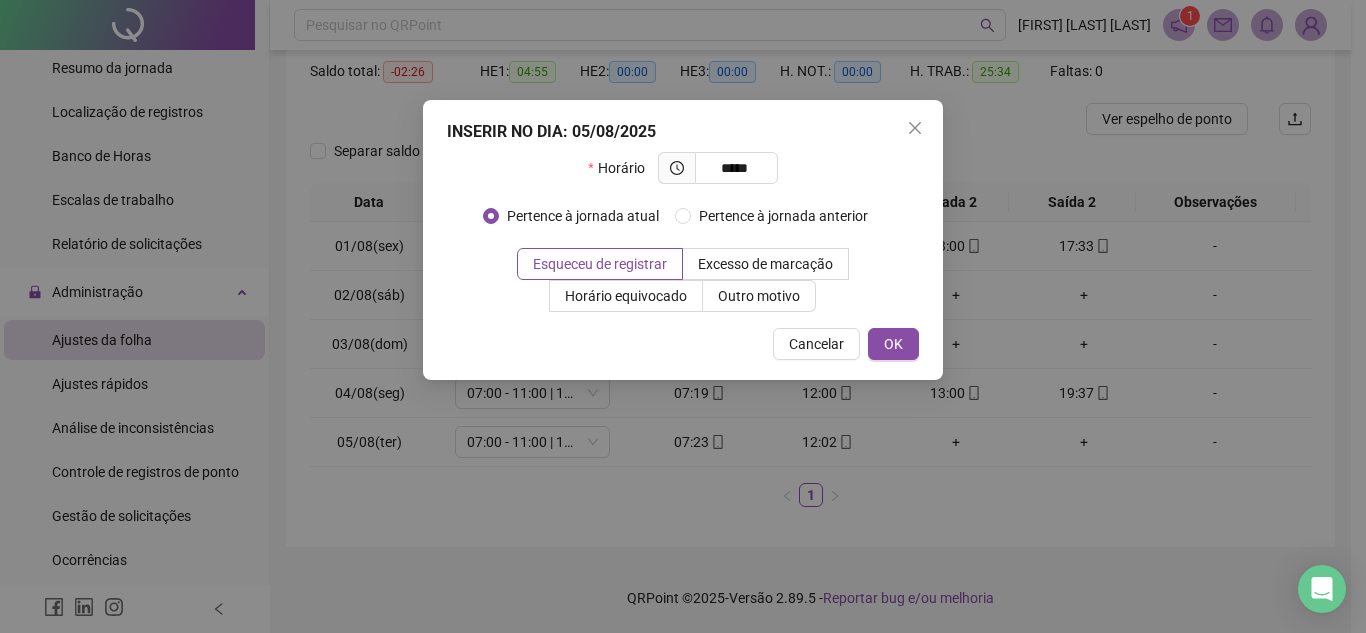 type on "*****" 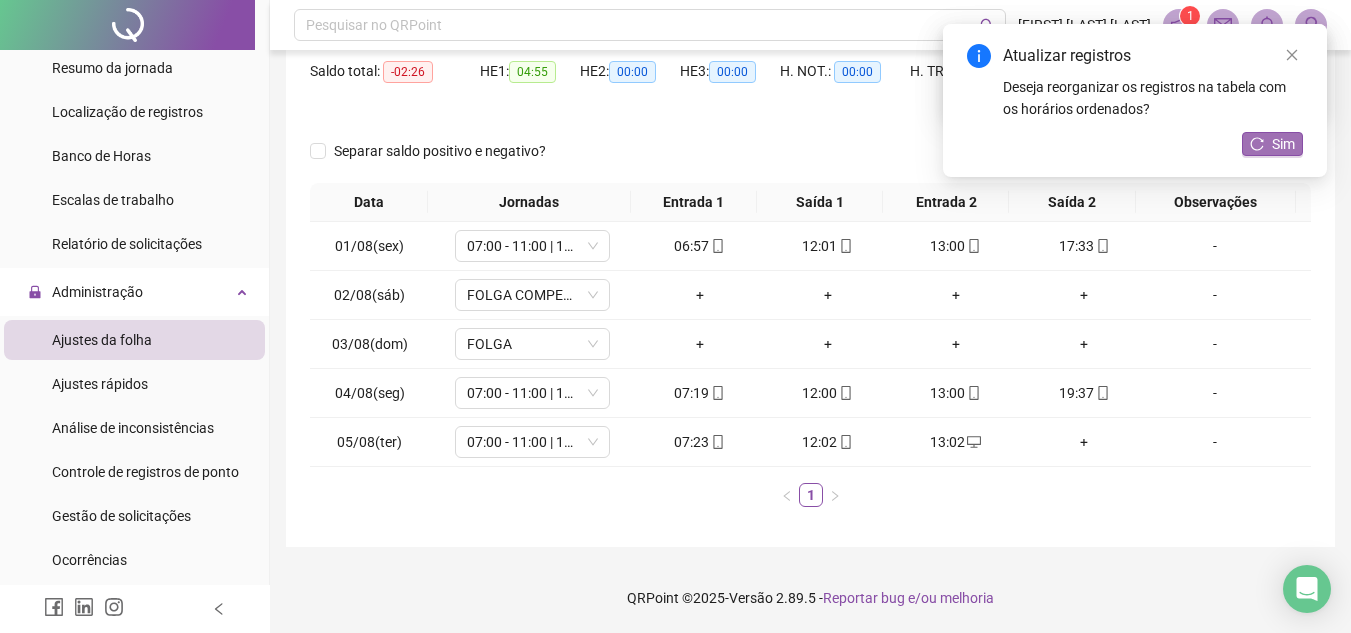 click on "Sim" at bounding box center (1272, 144) 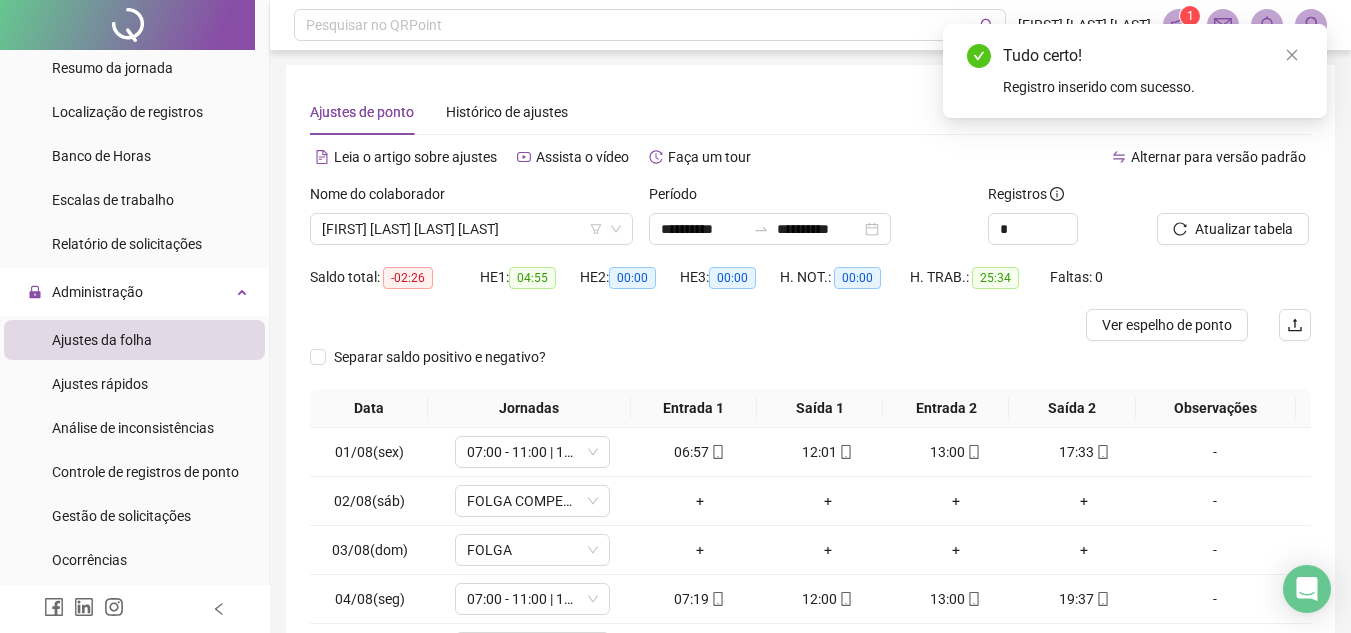 scroll, scrollTop: 0, scrollLeft: 0, axis: both 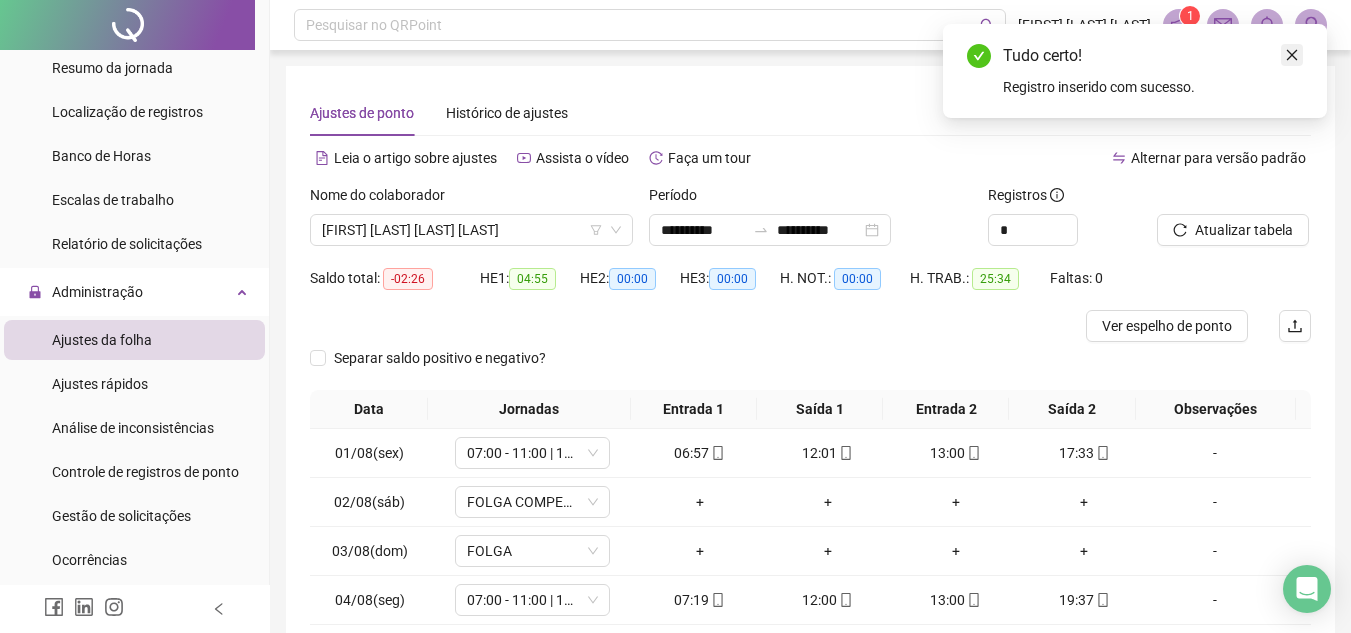 click 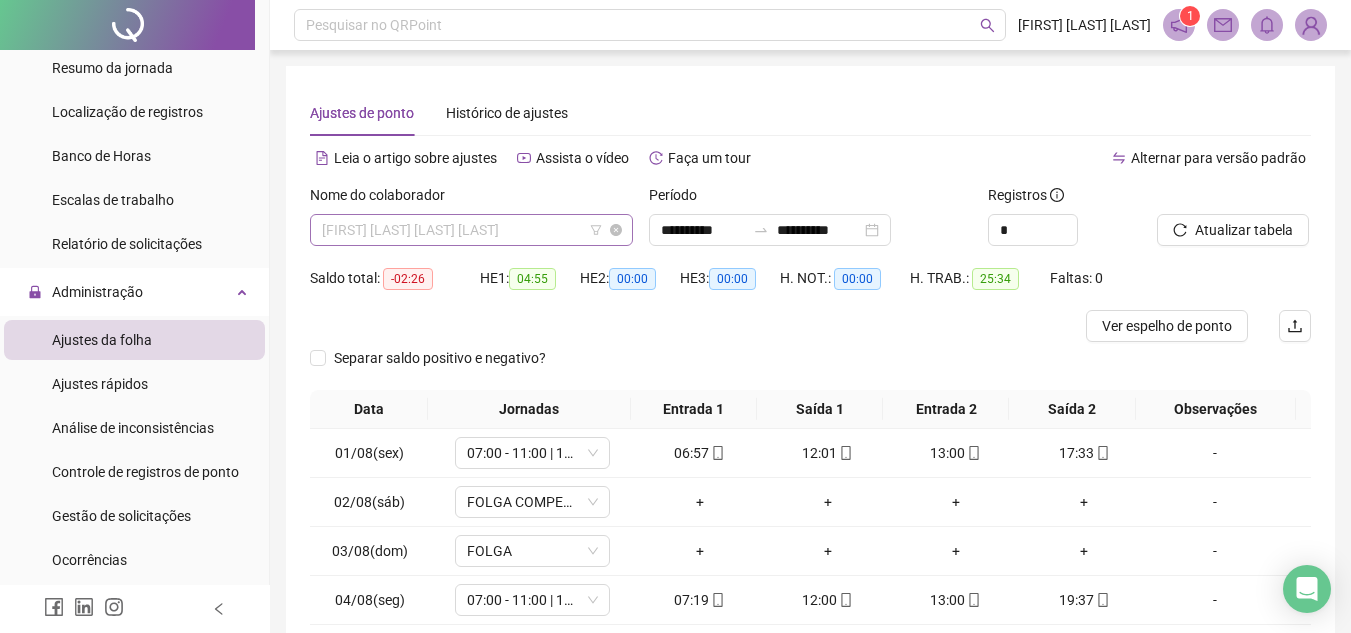 click on "[FIRST] [LAST] [LAST] [LAST]" at bounding box center (471, 230) 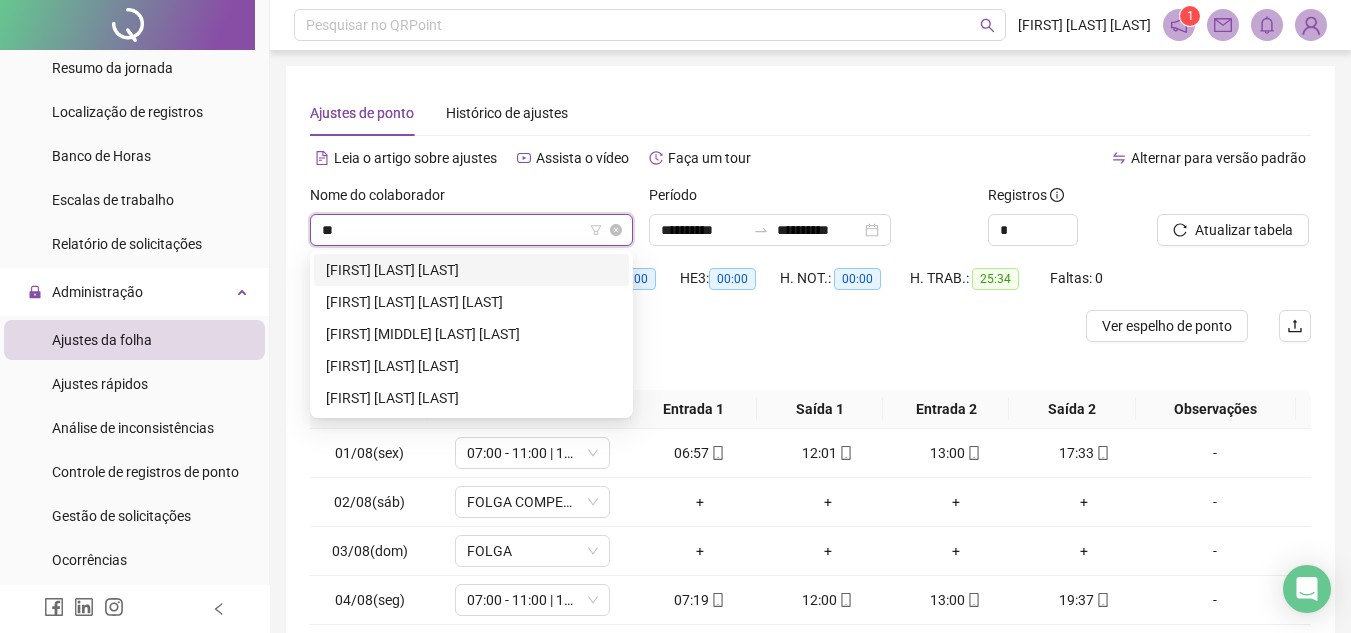 scroll, scrollTop: 0, scrollLeft: 0, axis: both 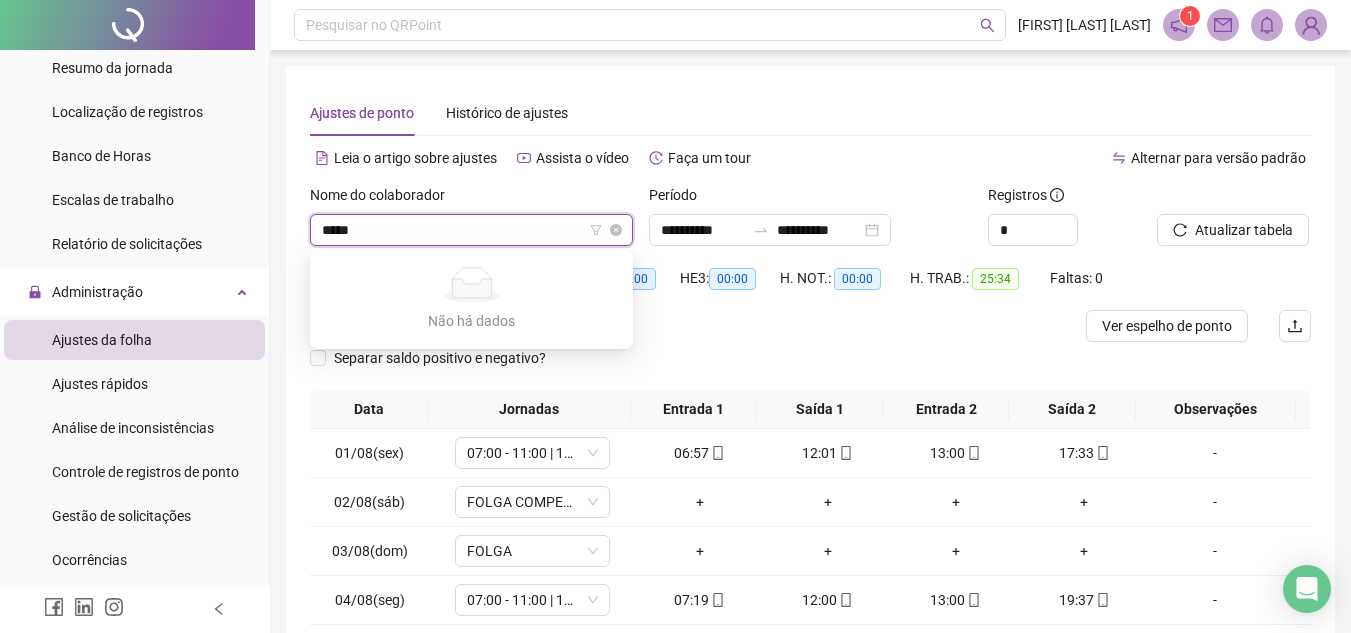 type on "****" 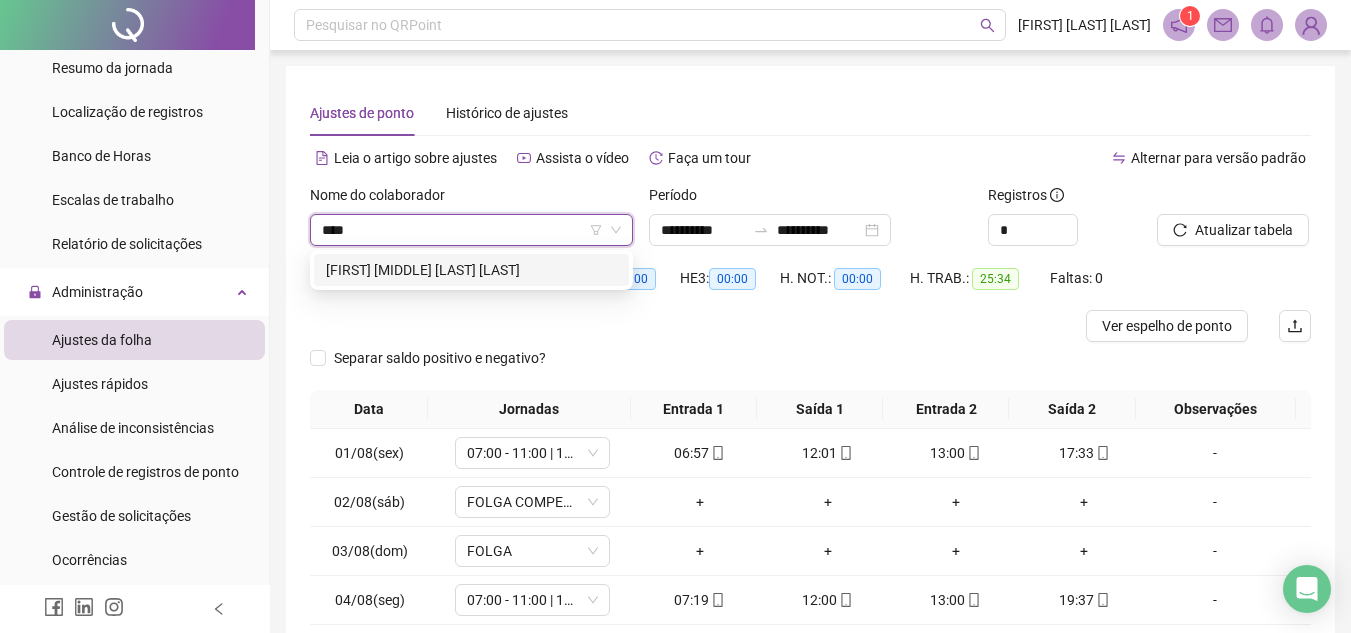 click on "[FIRST] [MIDDLE] [LAST] [LAST]" at bounding box center [471, 270] 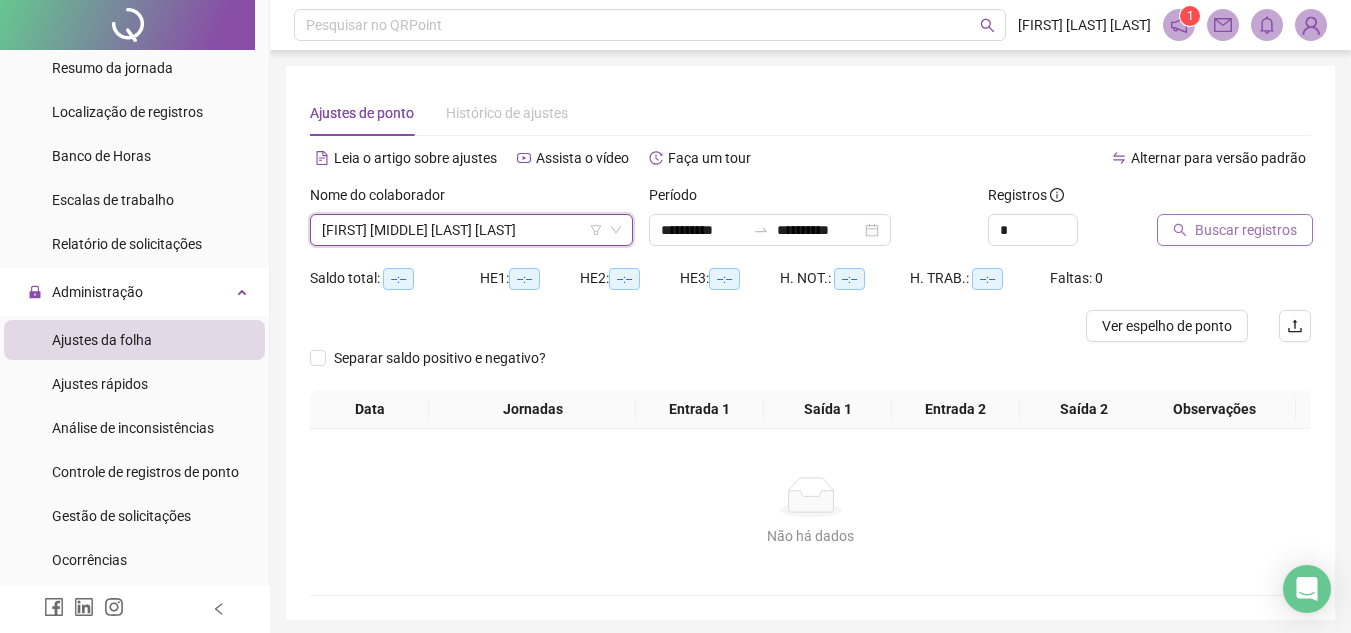 click on "Buscar registros" at bounding box center [1246, 230] 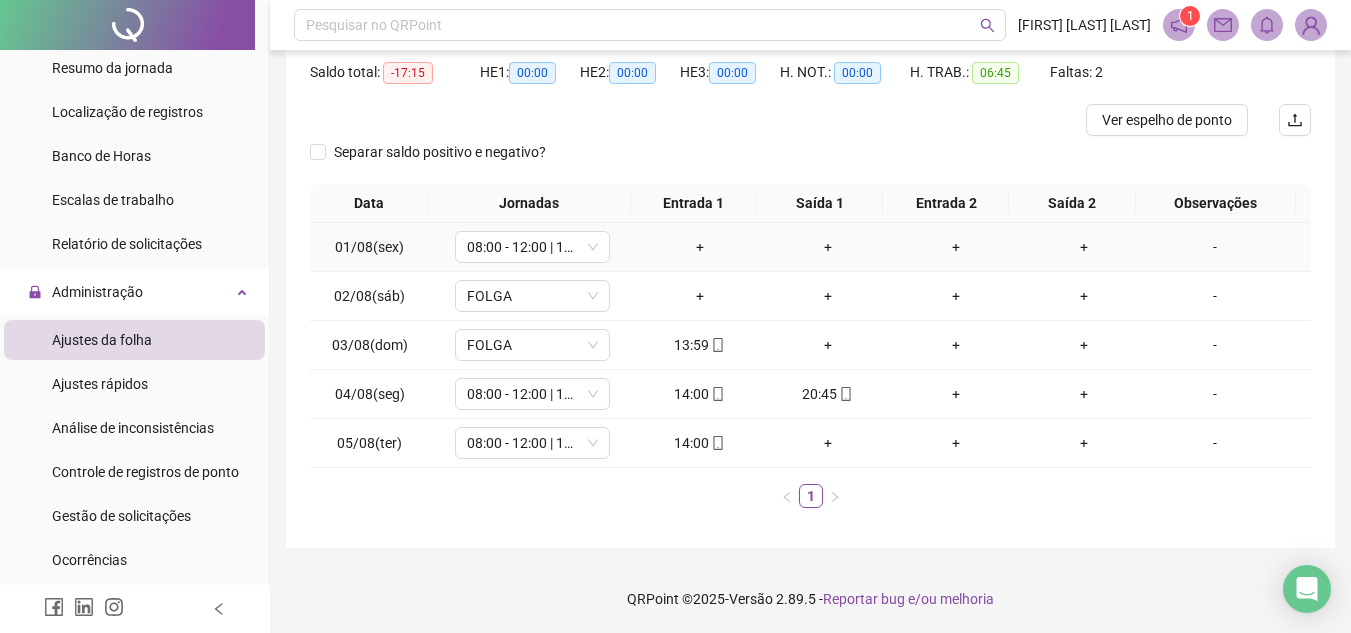 scroll, scrollTop: 207, scrollLeft: 0, axis: vertical 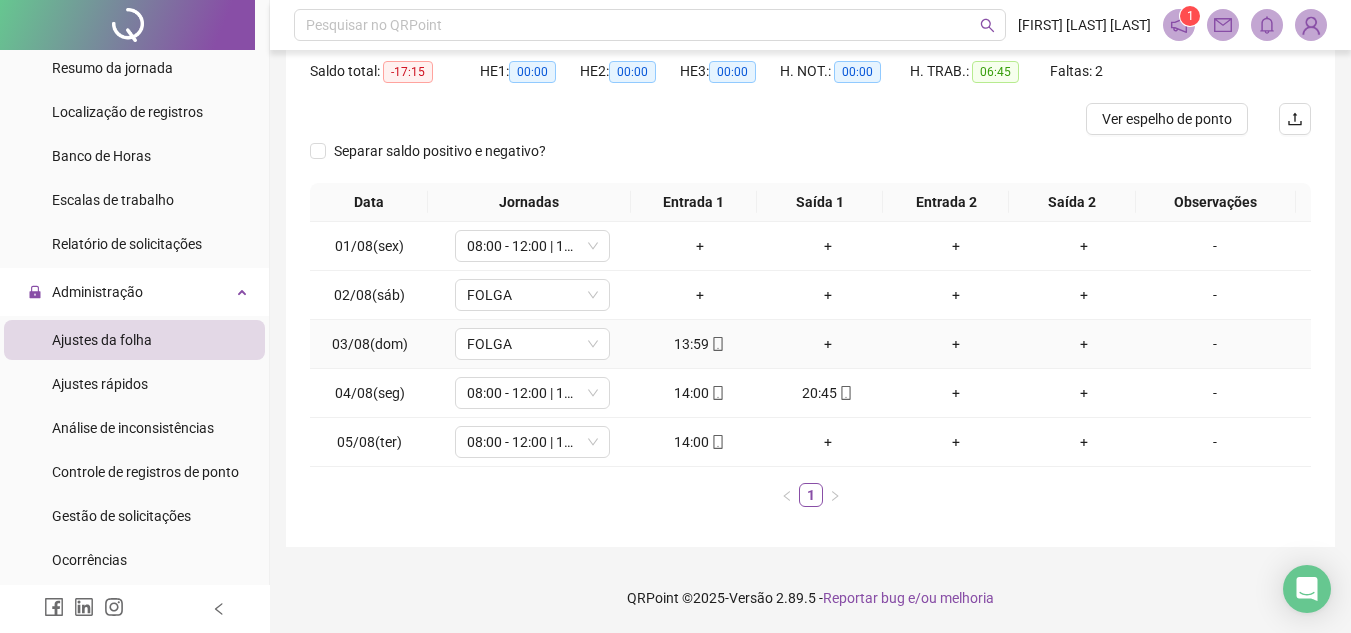 click on "+" at bounding box center [828, 344] 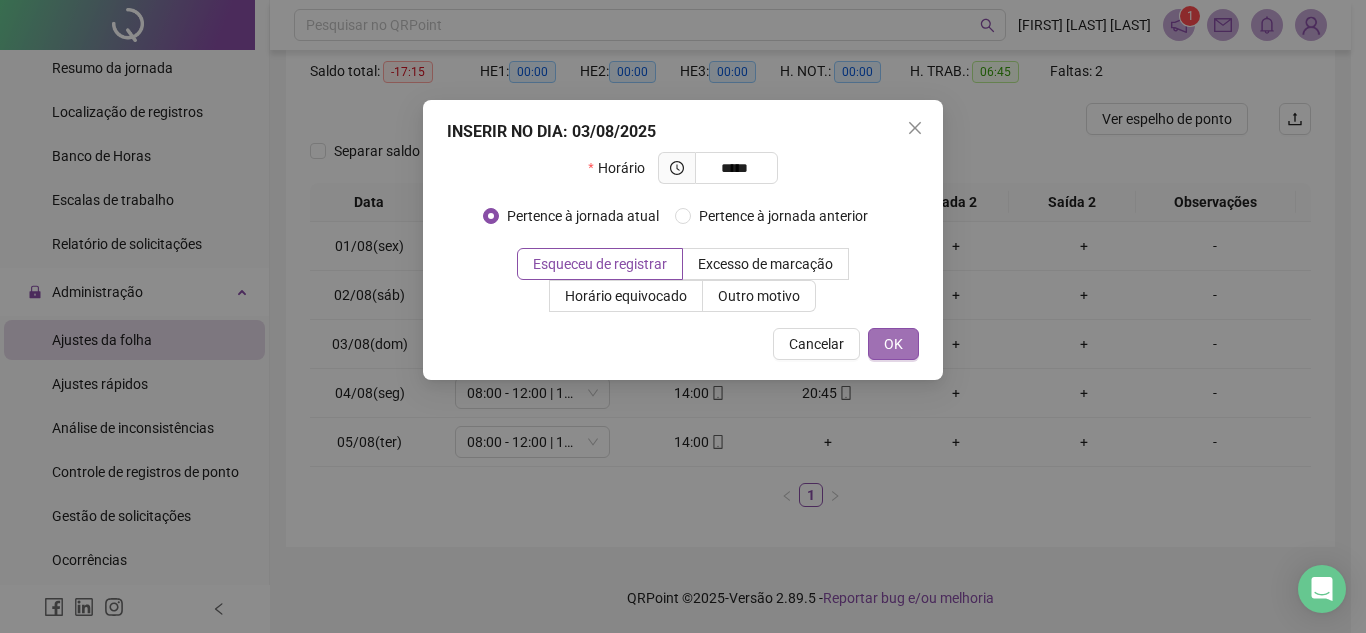type on "*****" 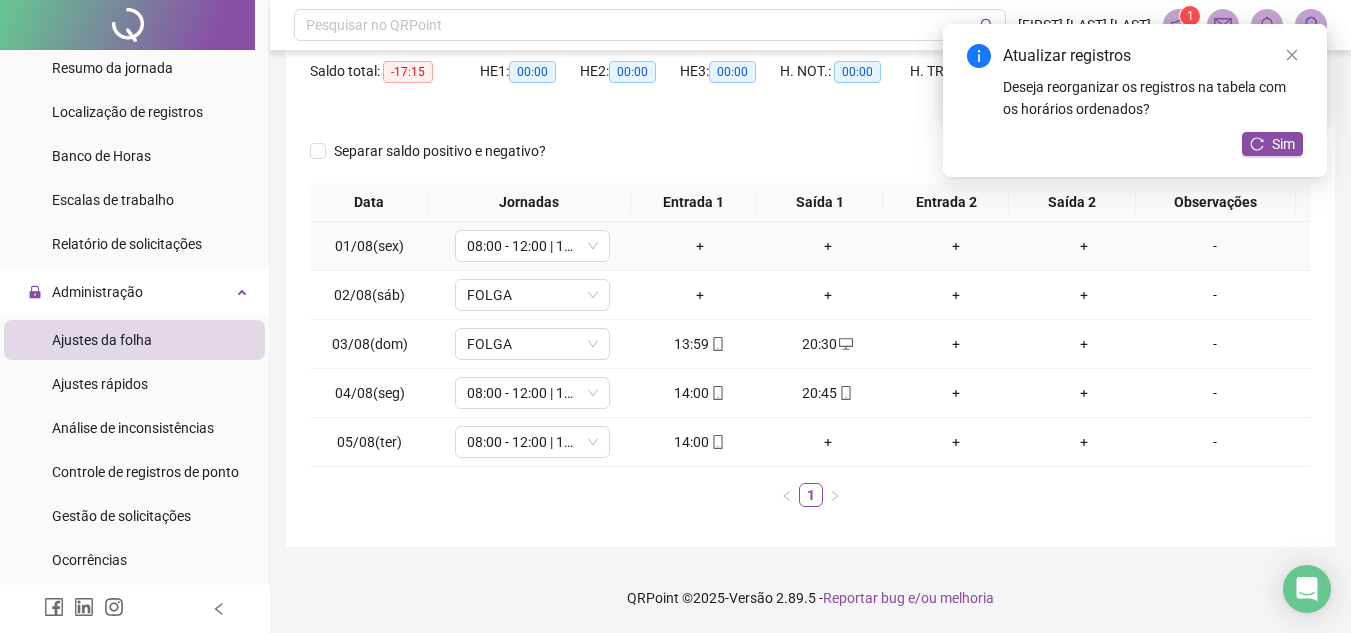 click on "+" at bounding box center [700, 246] 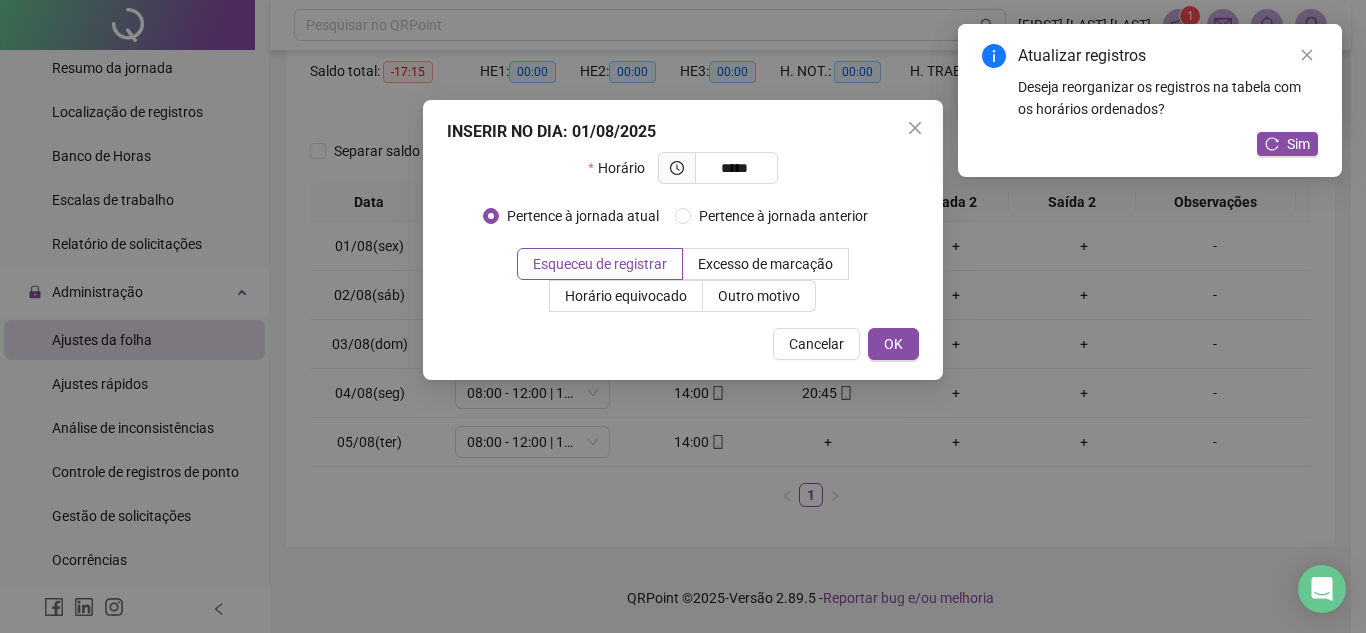 type on "*****" 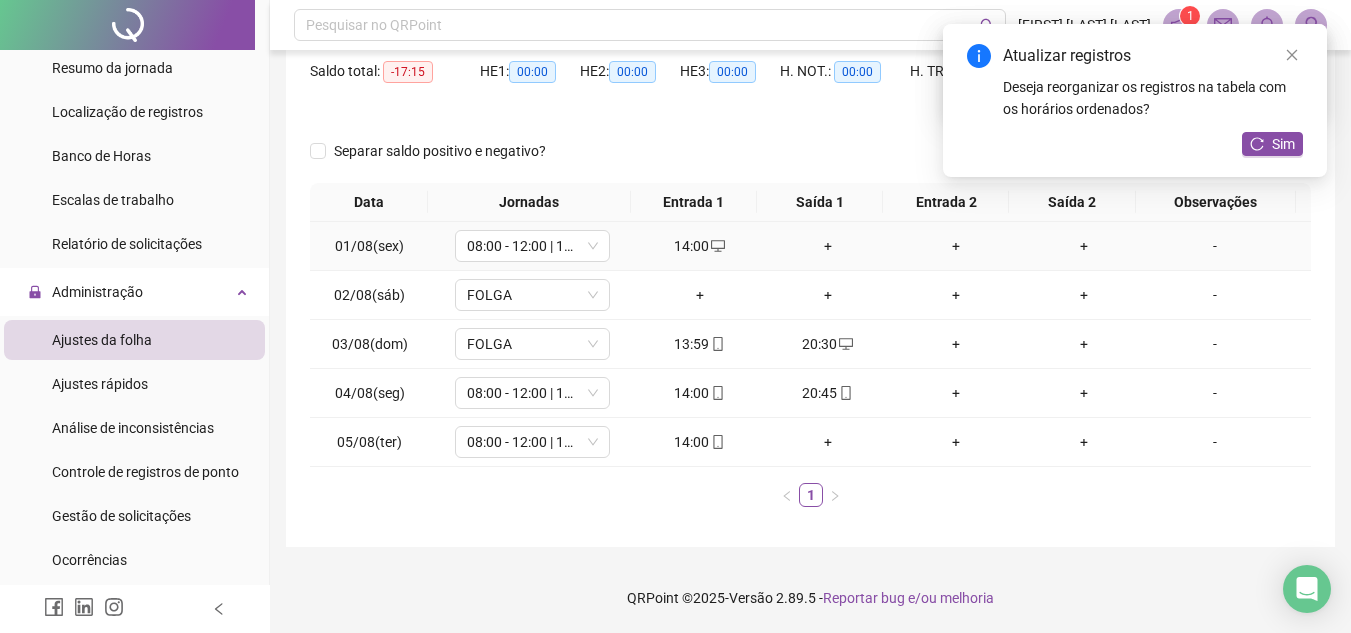 click on "+" at bounding box center (828, 246) 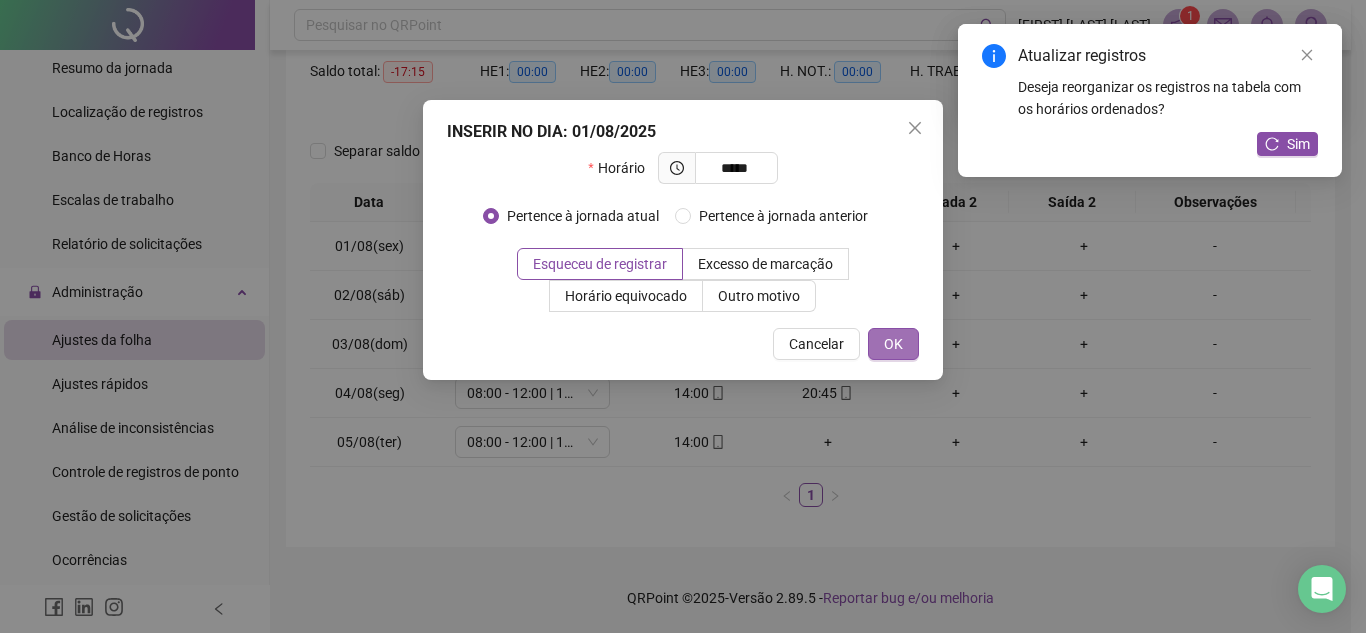 type on "*****" 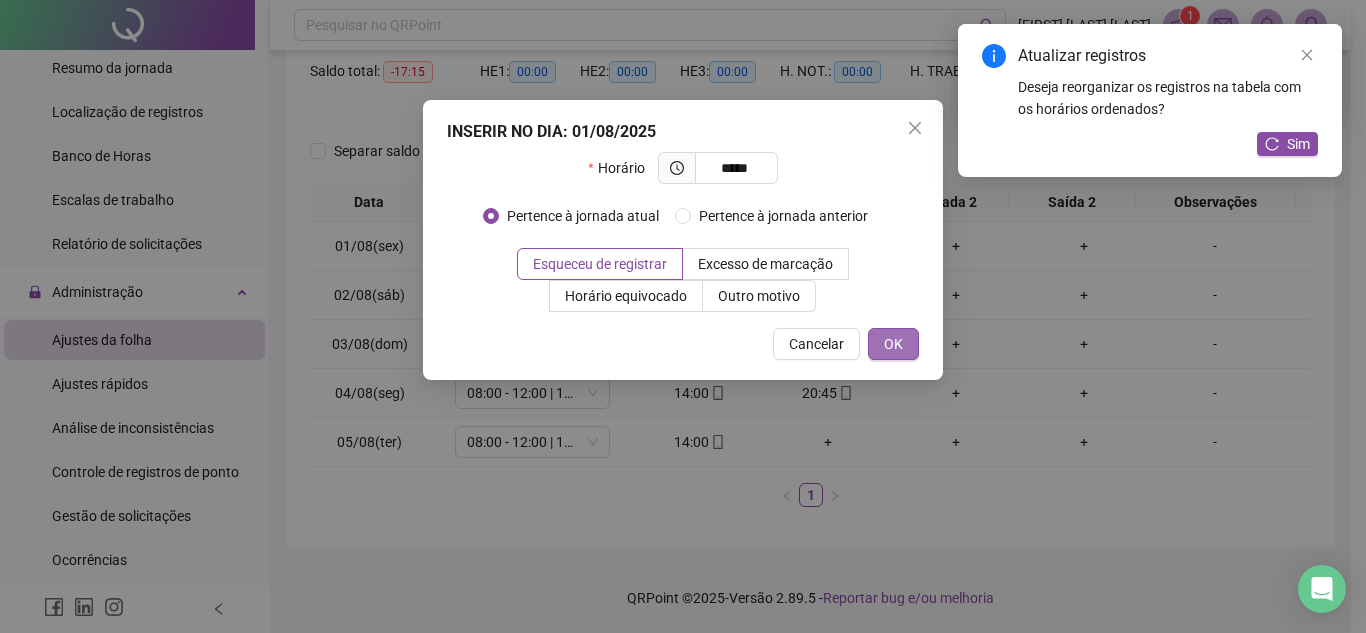 drag, startPoint x: 885, startPoint y: 341, endPoint x: 874, endPoint y: 336, distance: 12.083046 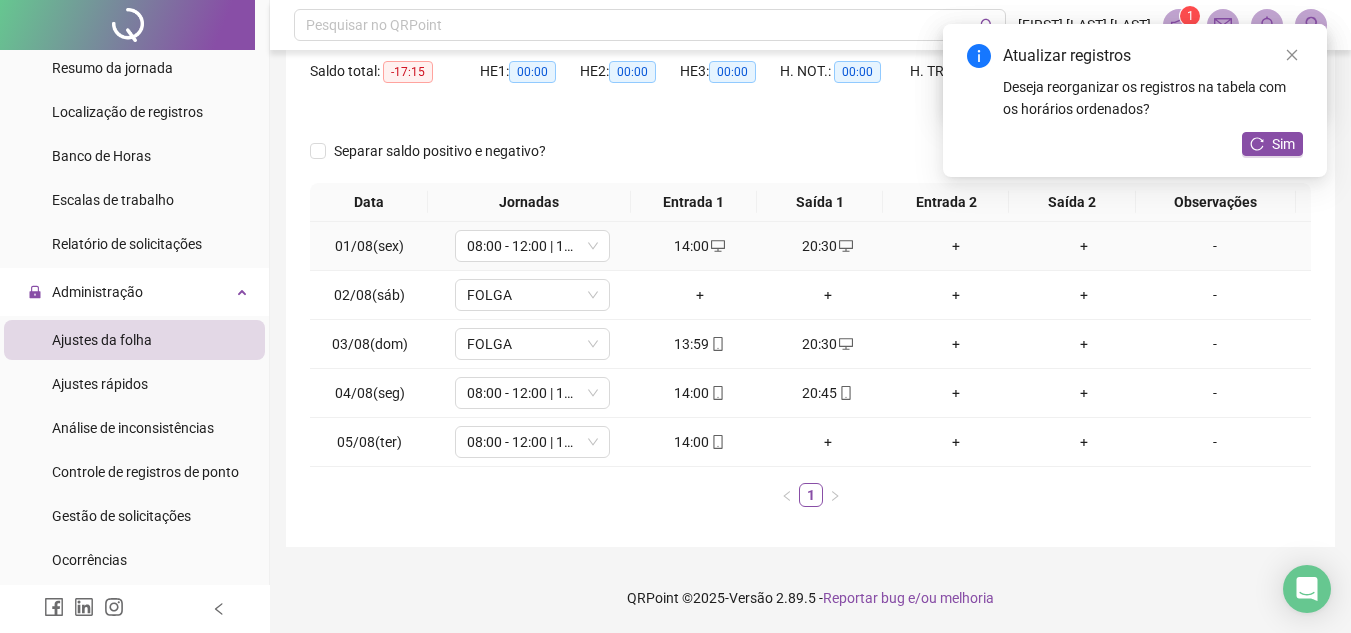 click on "+" at bounding box center (956, 246) 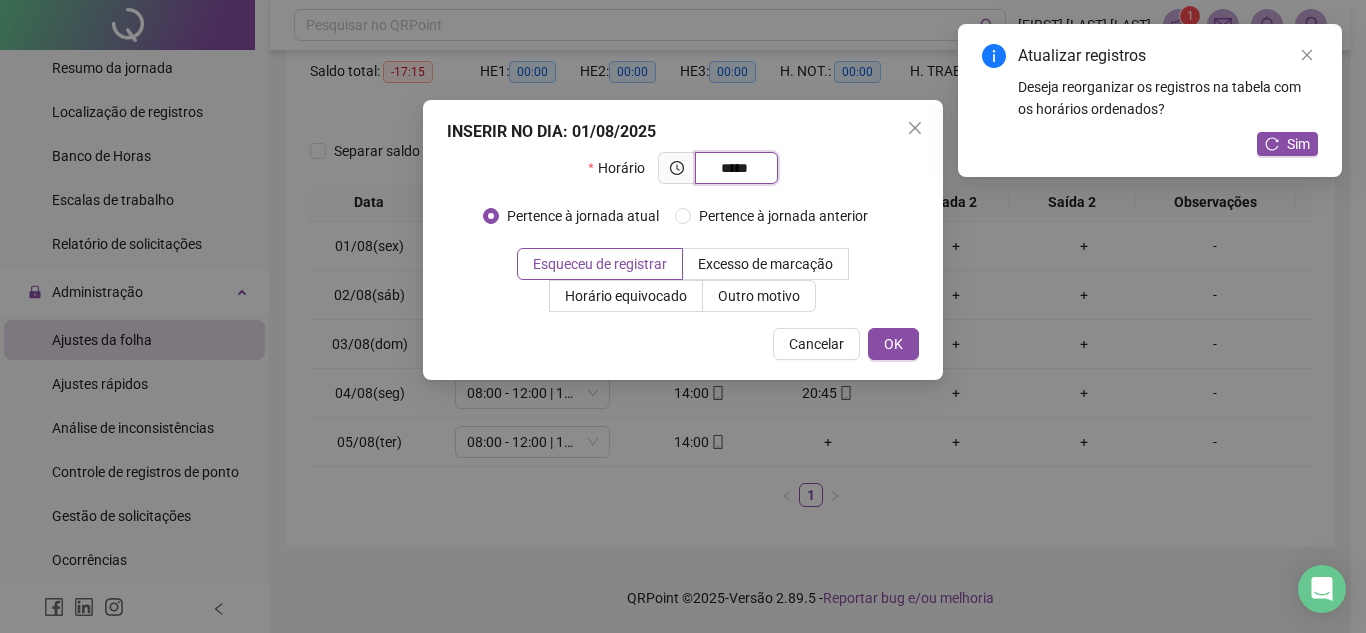 type on "*****" 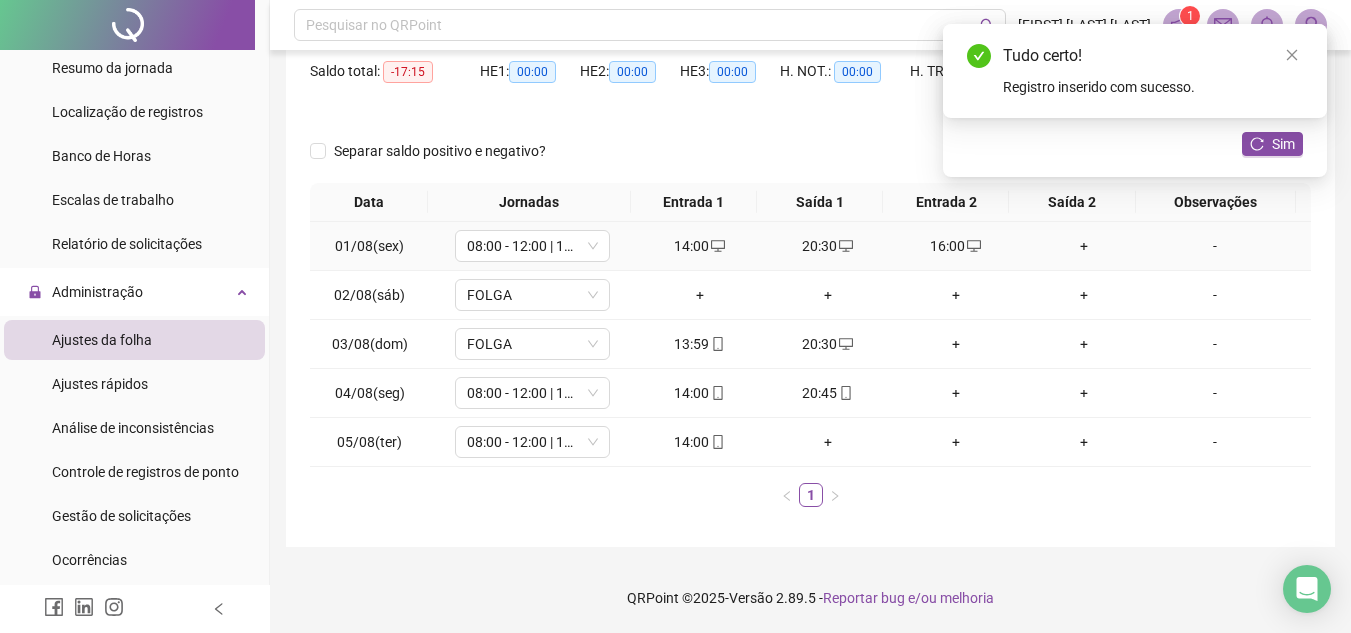 drag, startPoint x: 1068, startPoint y: 243, endPoint x: 1064, endPoint y: 225, distance: 18.439089 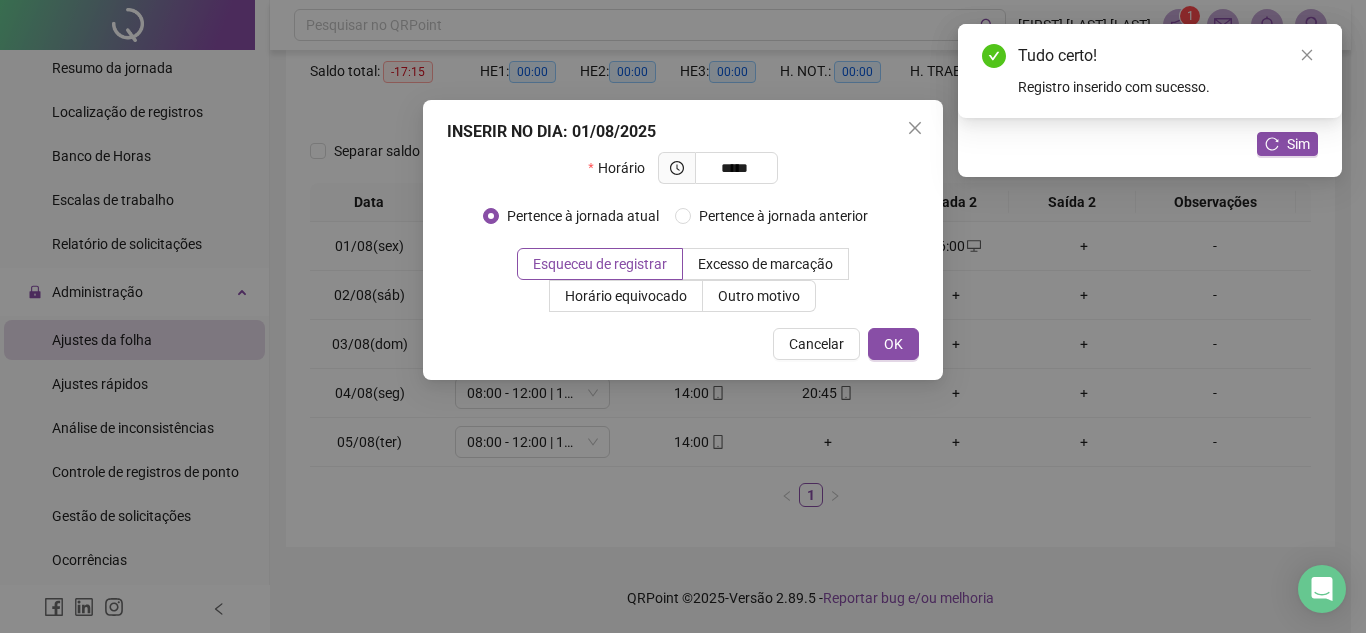 type on "*****" 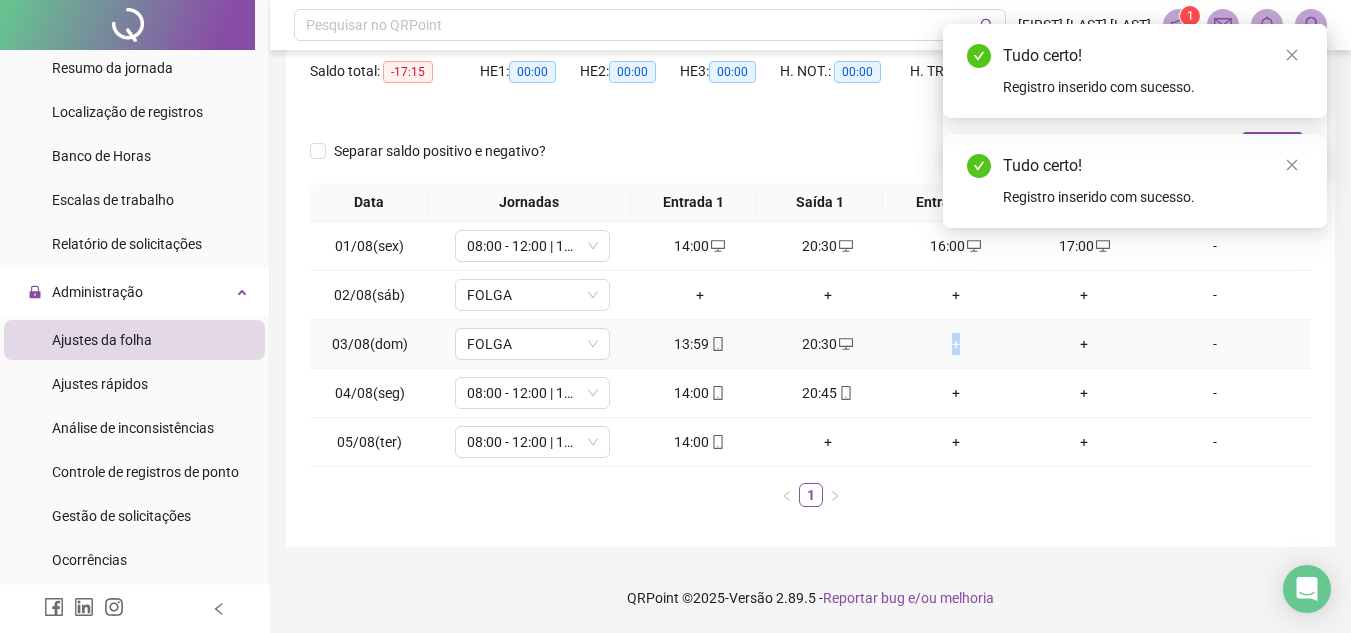 click on "+" at bounding box center (956, 344) 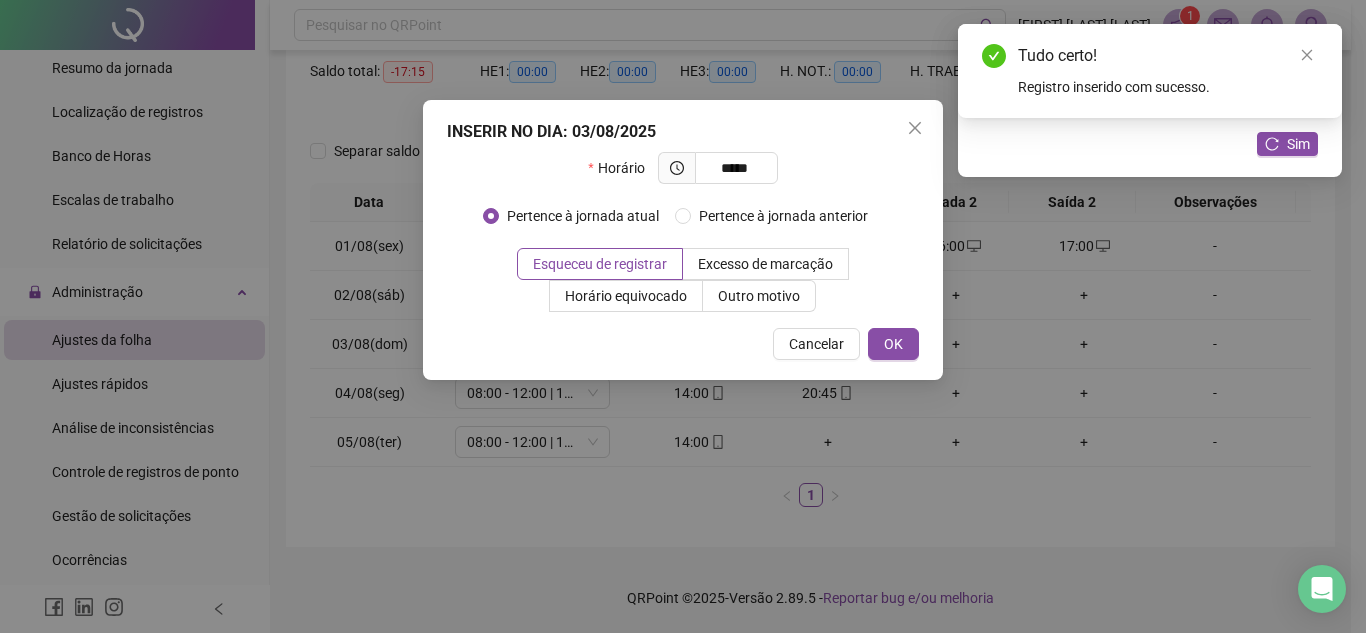 type on "*****" 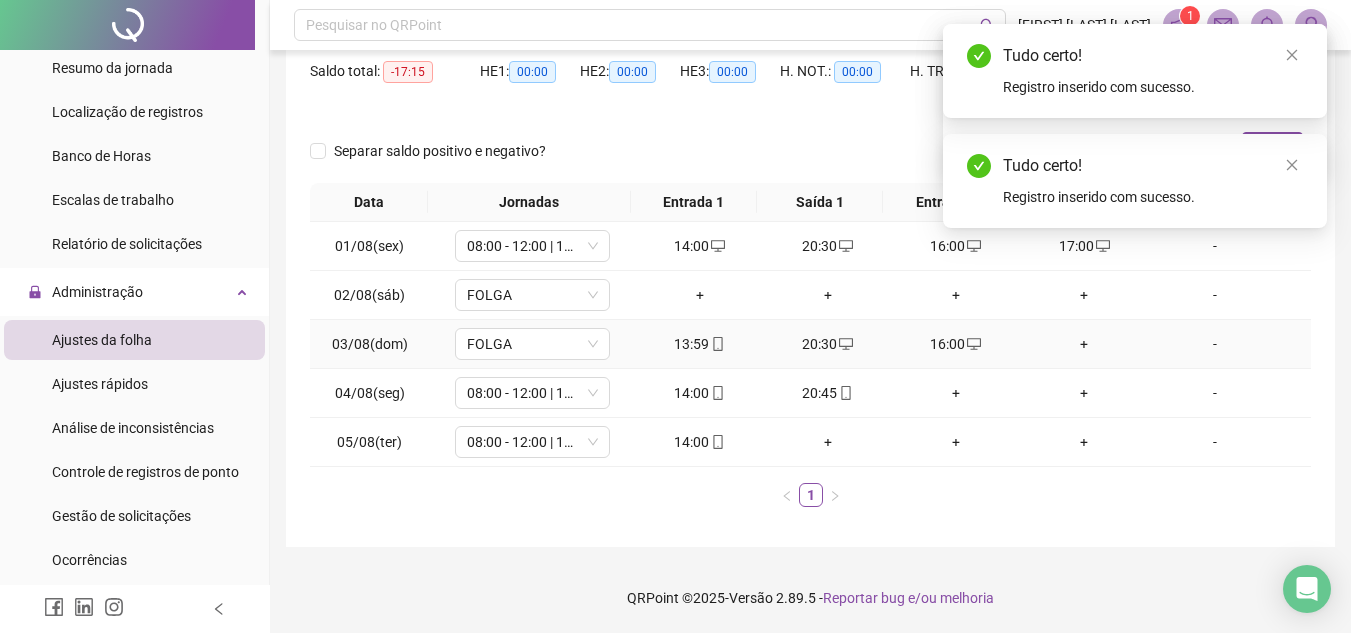 click on "+" at bounding box center [1084, 344] 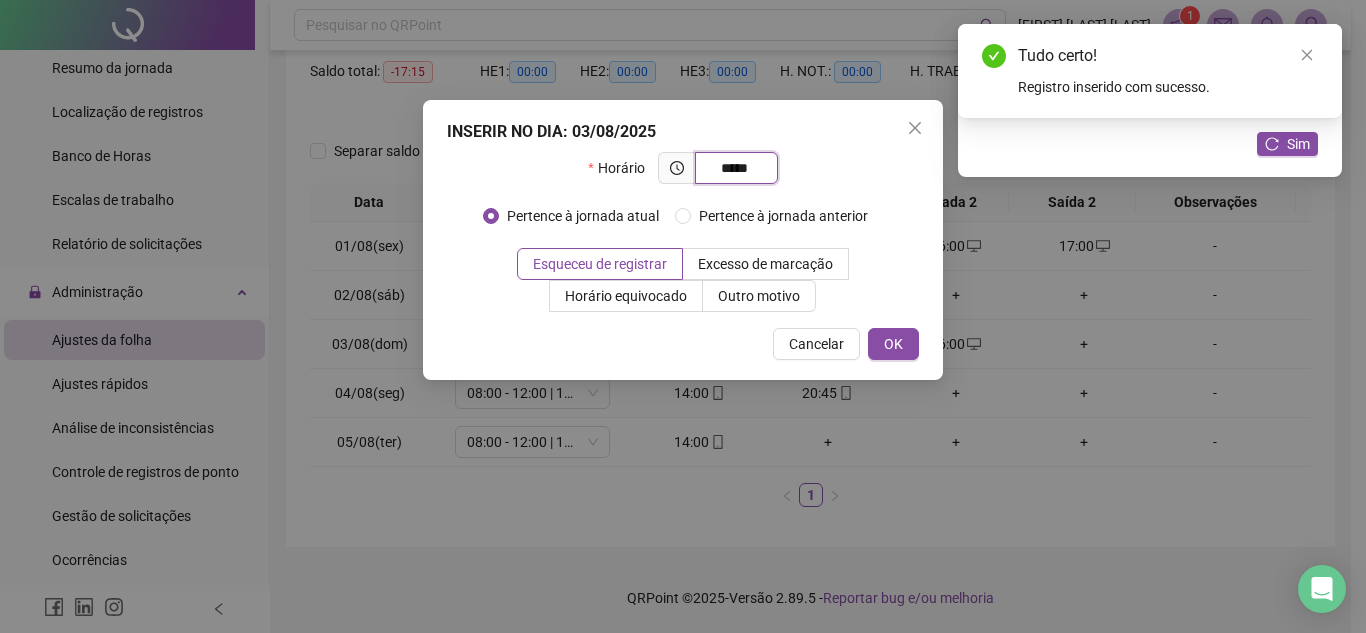 type on "*****" 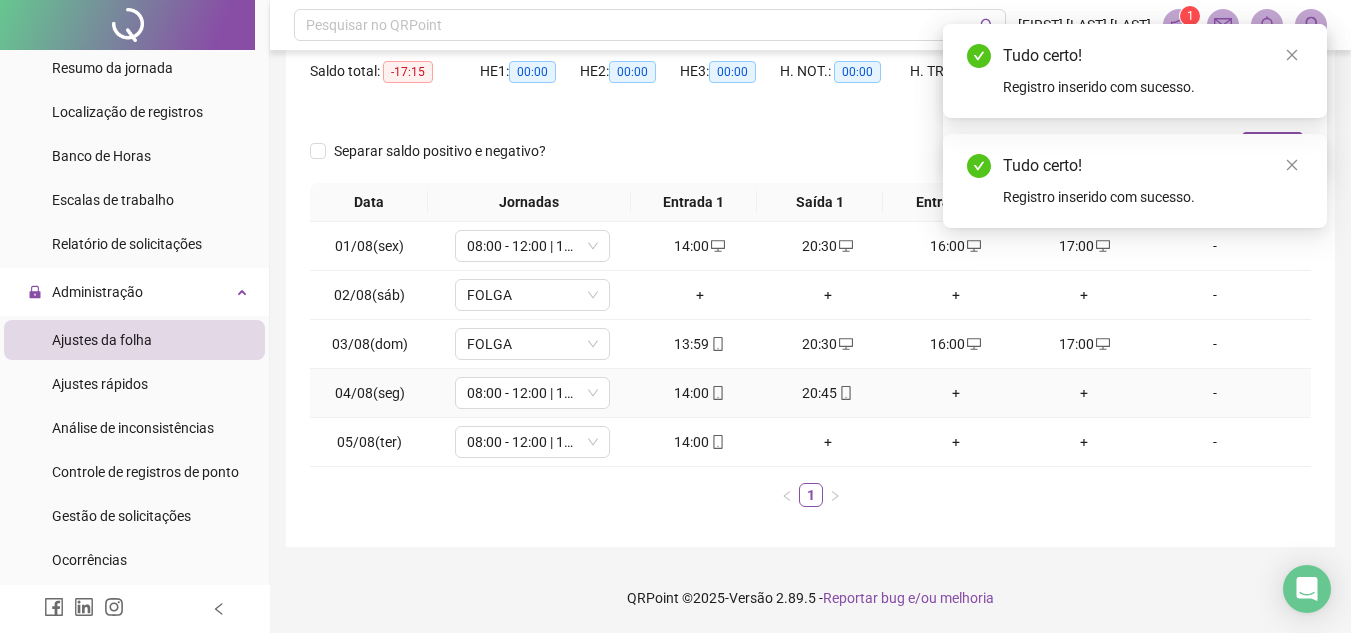 click on "+" at bounding box center [956, 393] 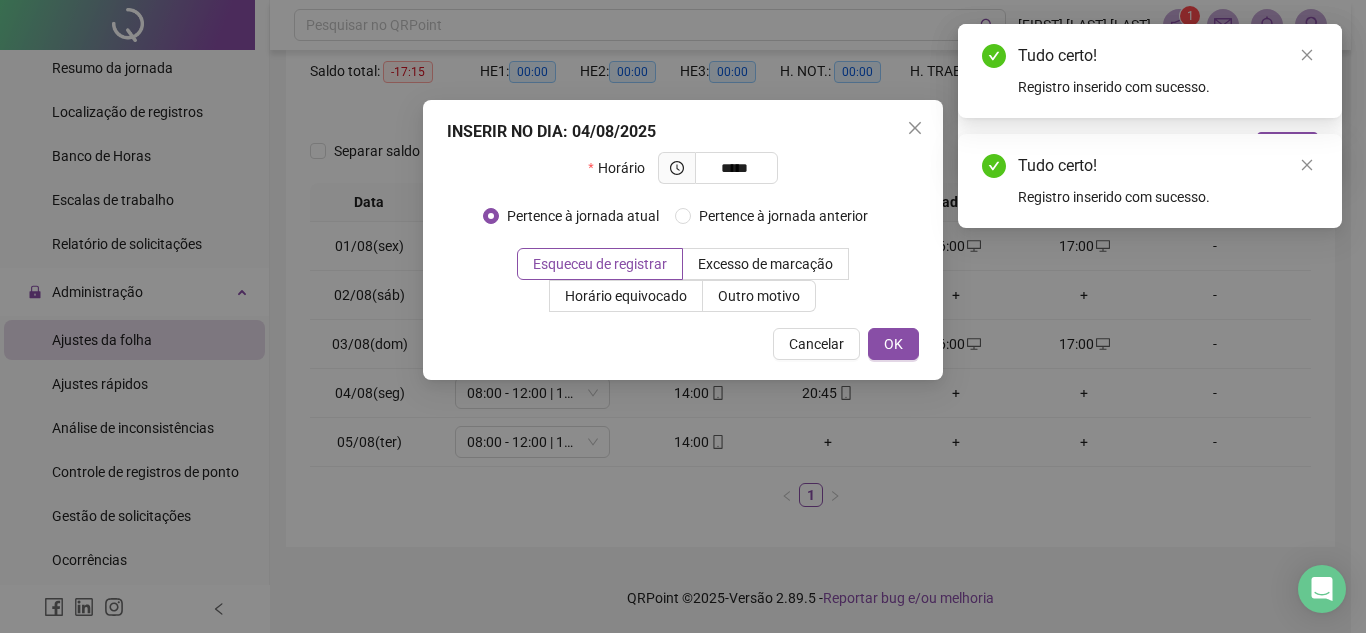 type on "*****" 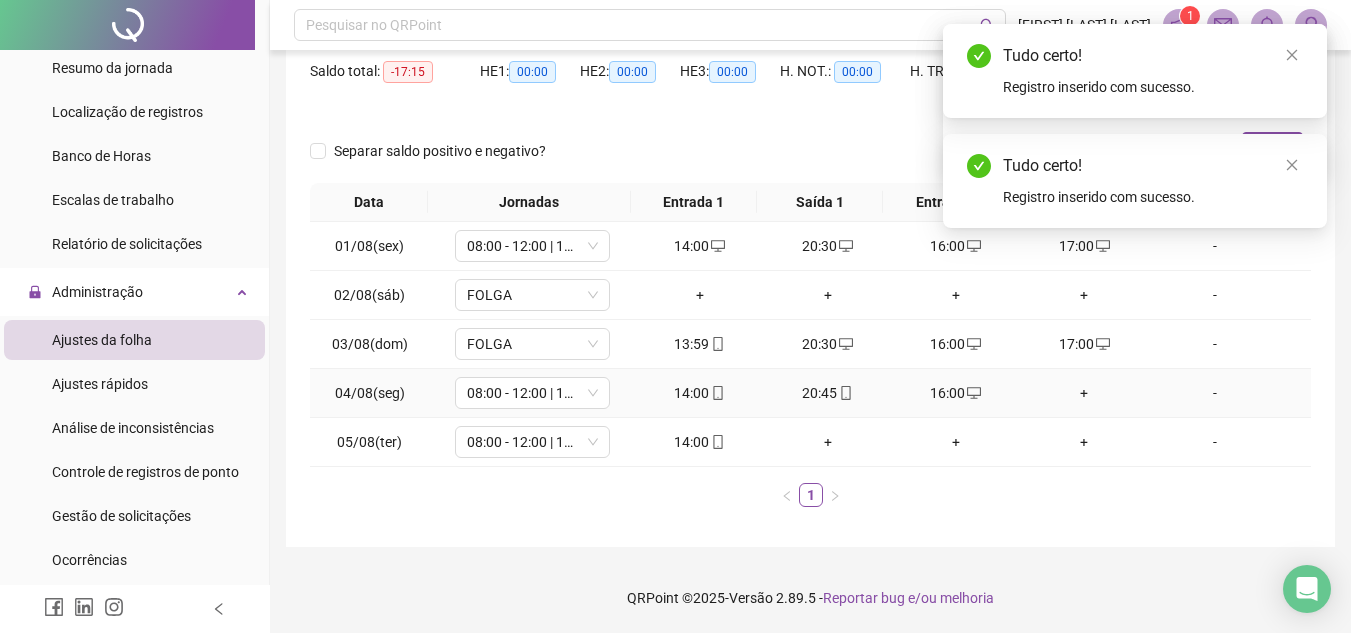 click on "+" at bounding box center (1084, 393) 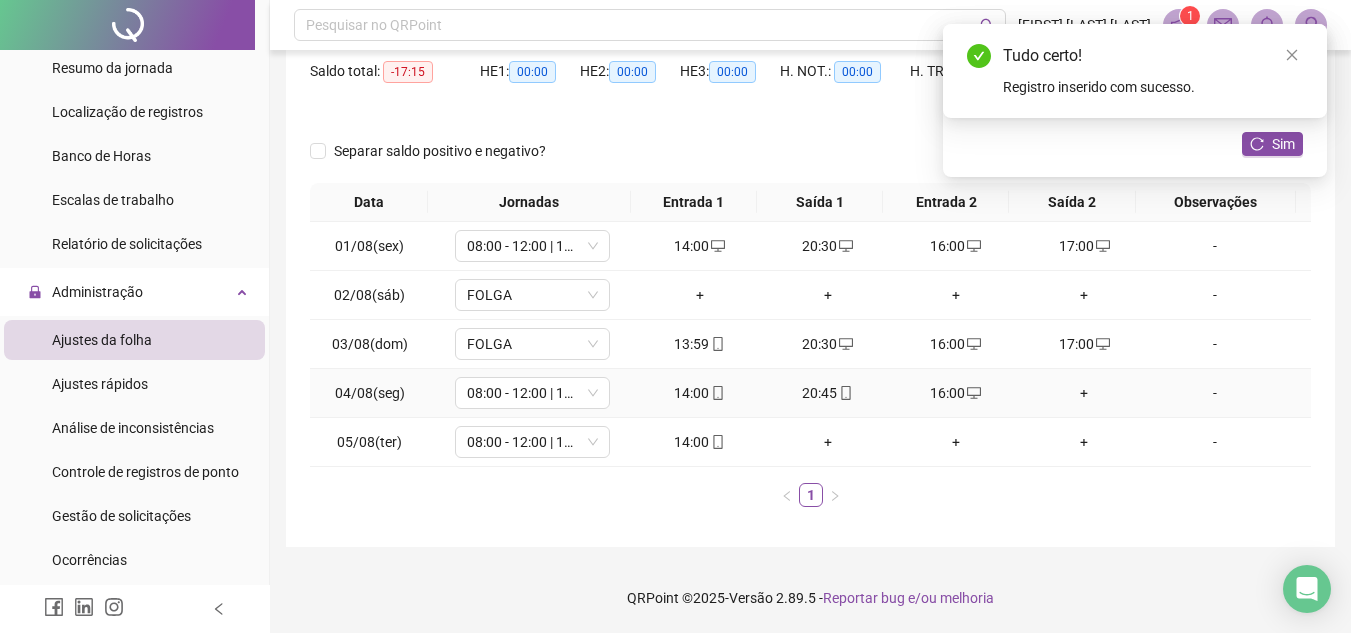 click on "+" at bounding box center (1084, 393) 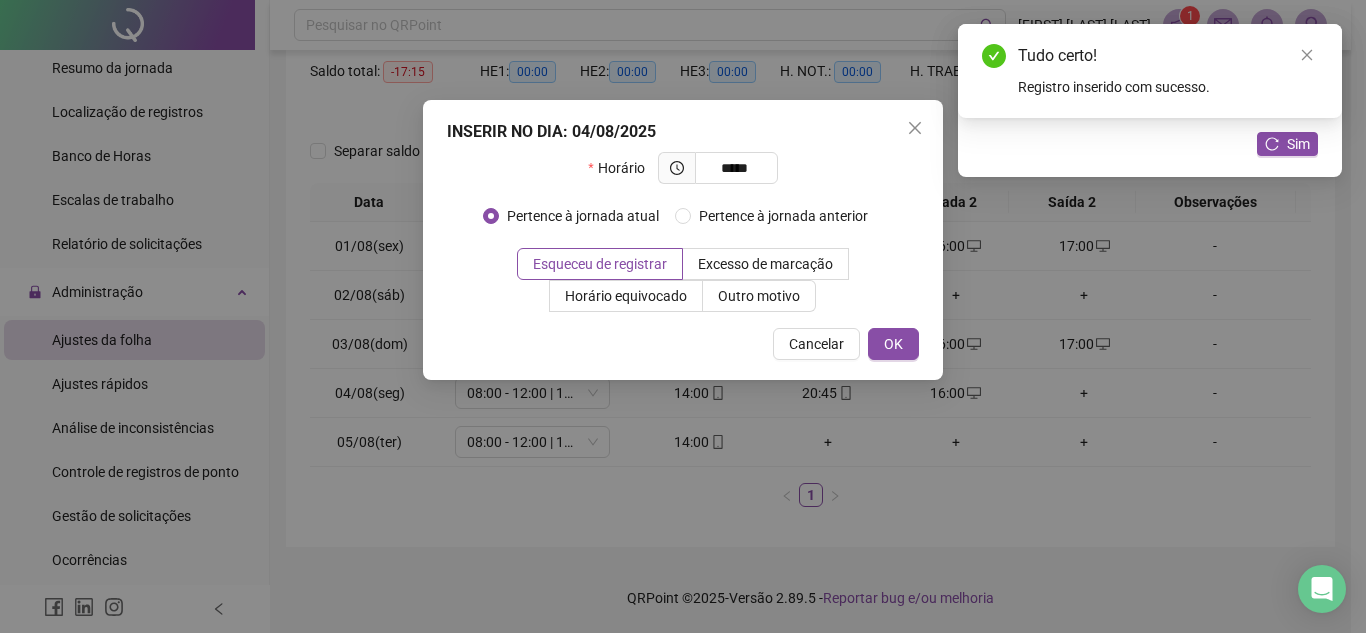 type on "*****" 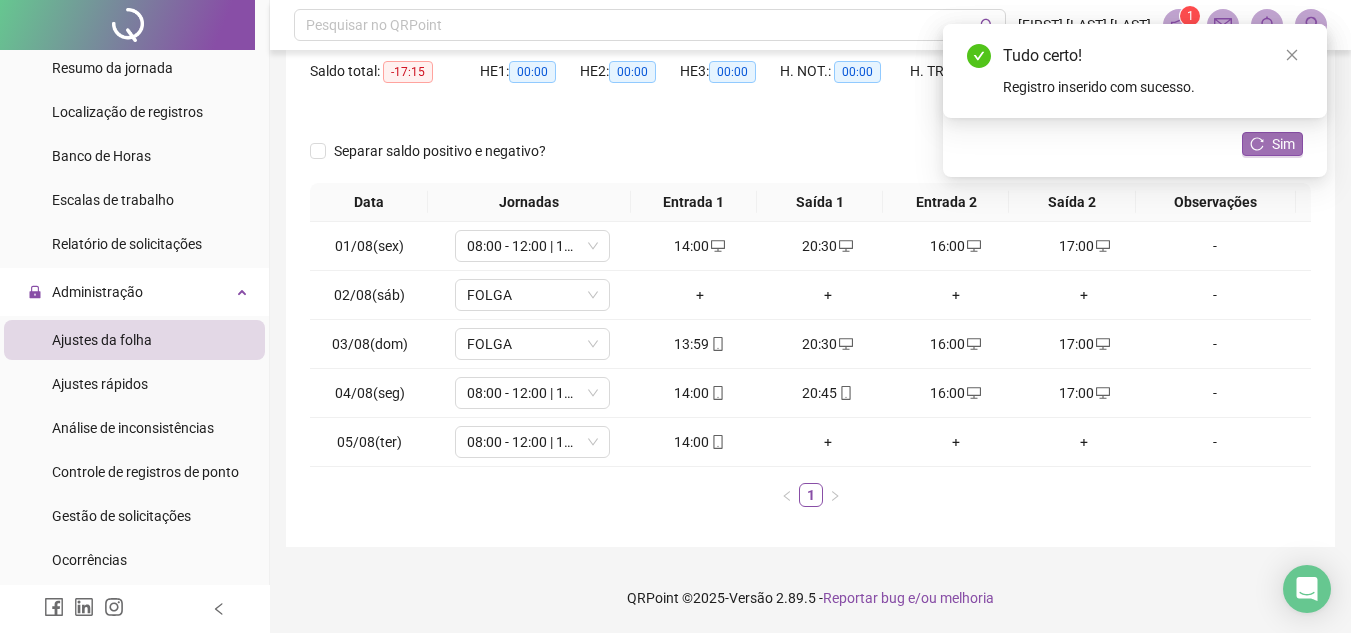 click on "Sim" at bounding box center [1283, 144] 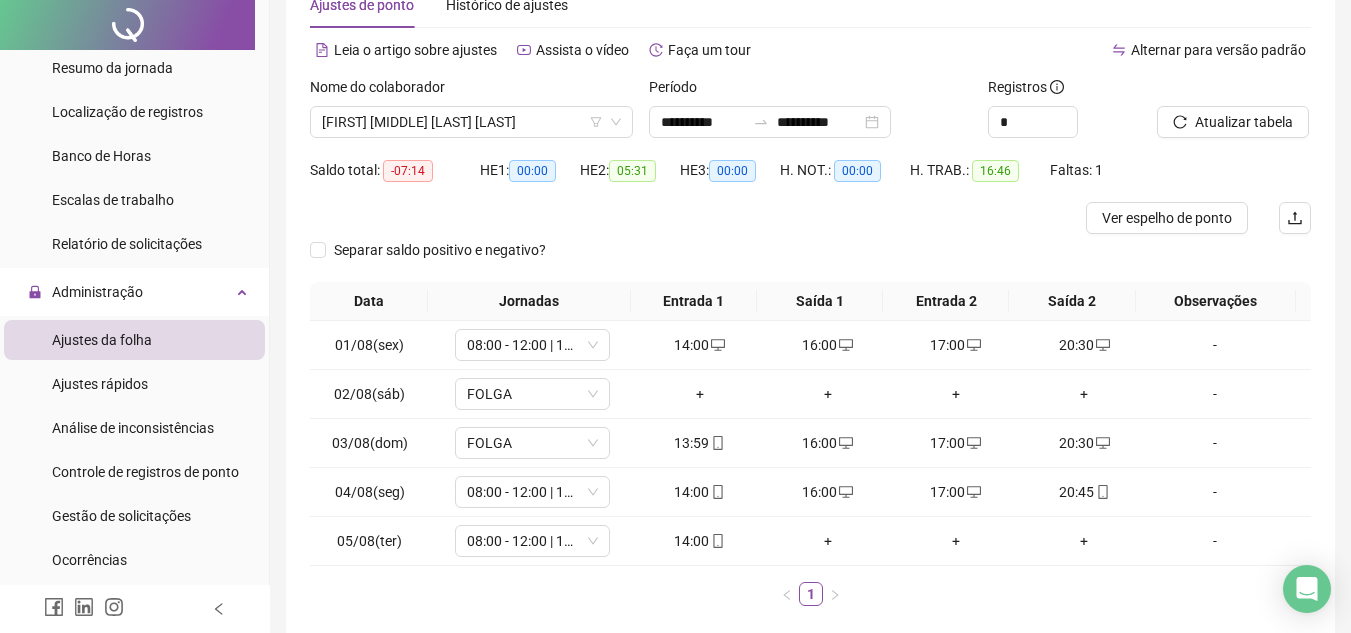 scroll, scrollTop: 207, scrollLeft: 0, axis: vertical 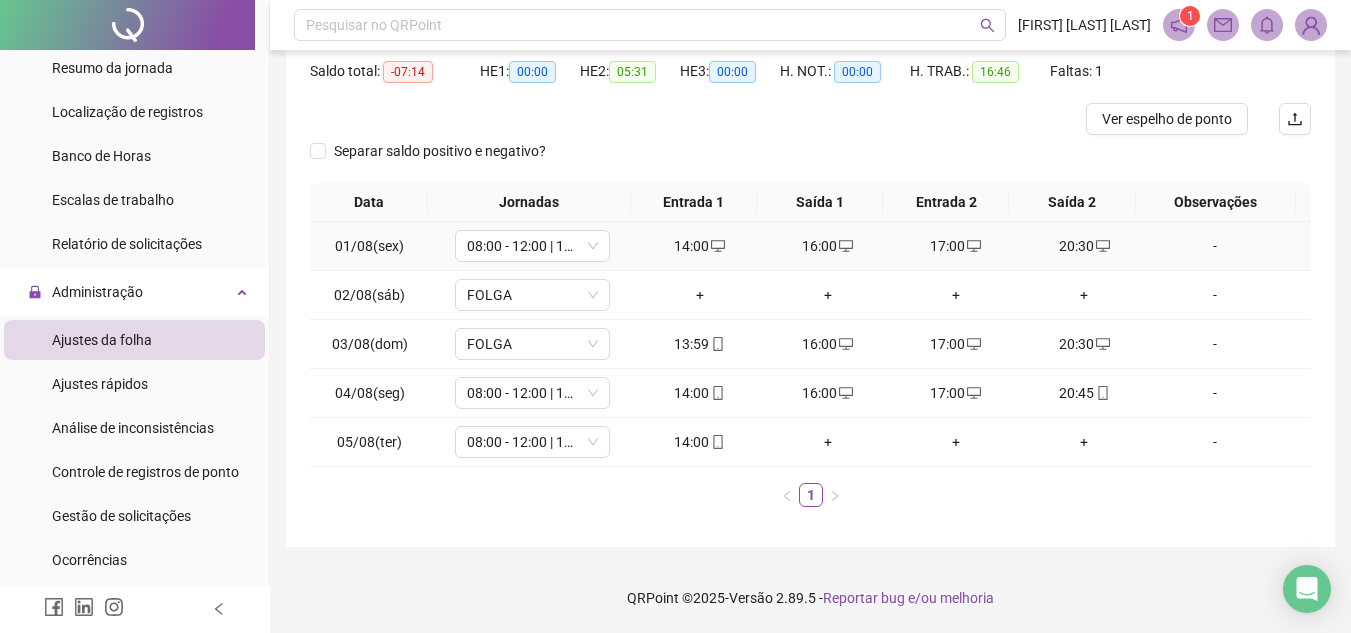 click on "17:00" at bounding box center [956, 246] 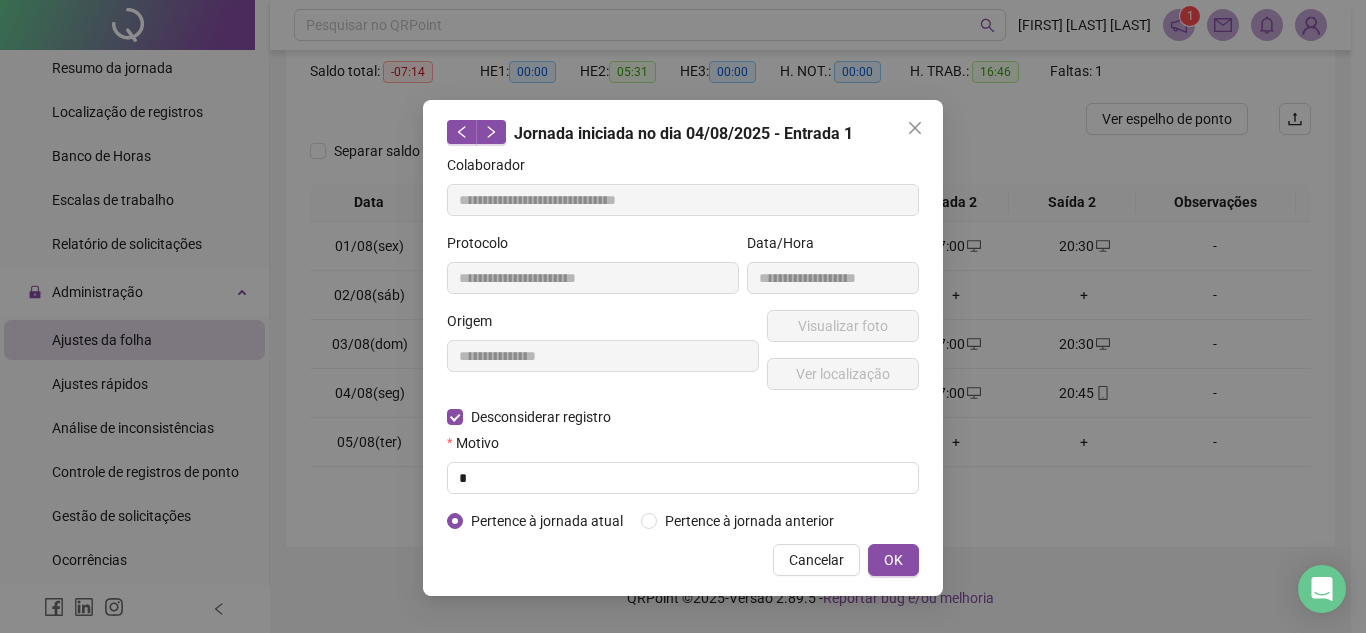type on "**********" 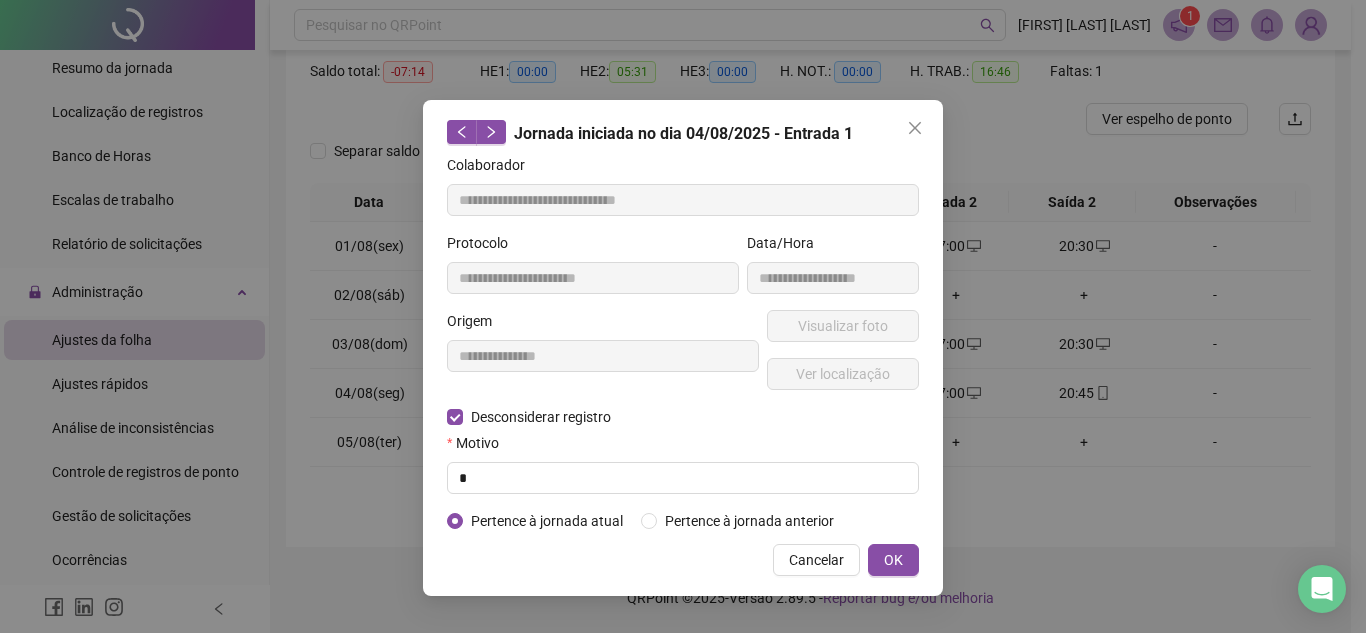 type on "**********" 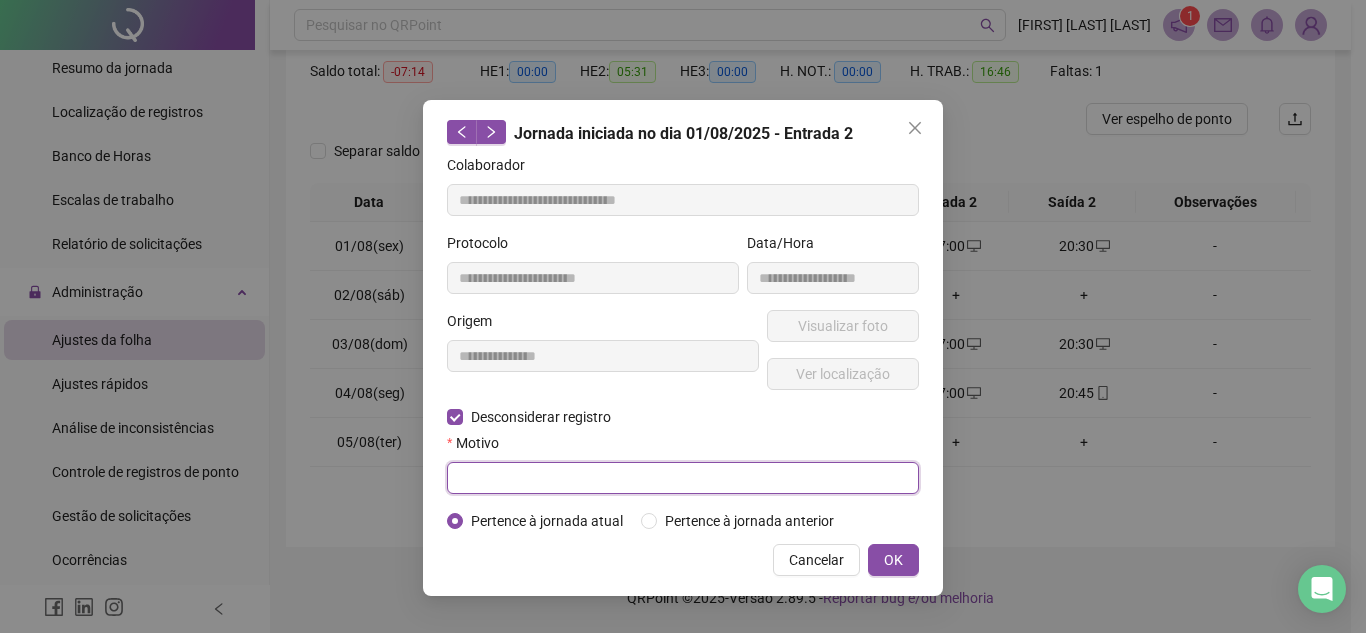 click at bounding box center (683, 478) 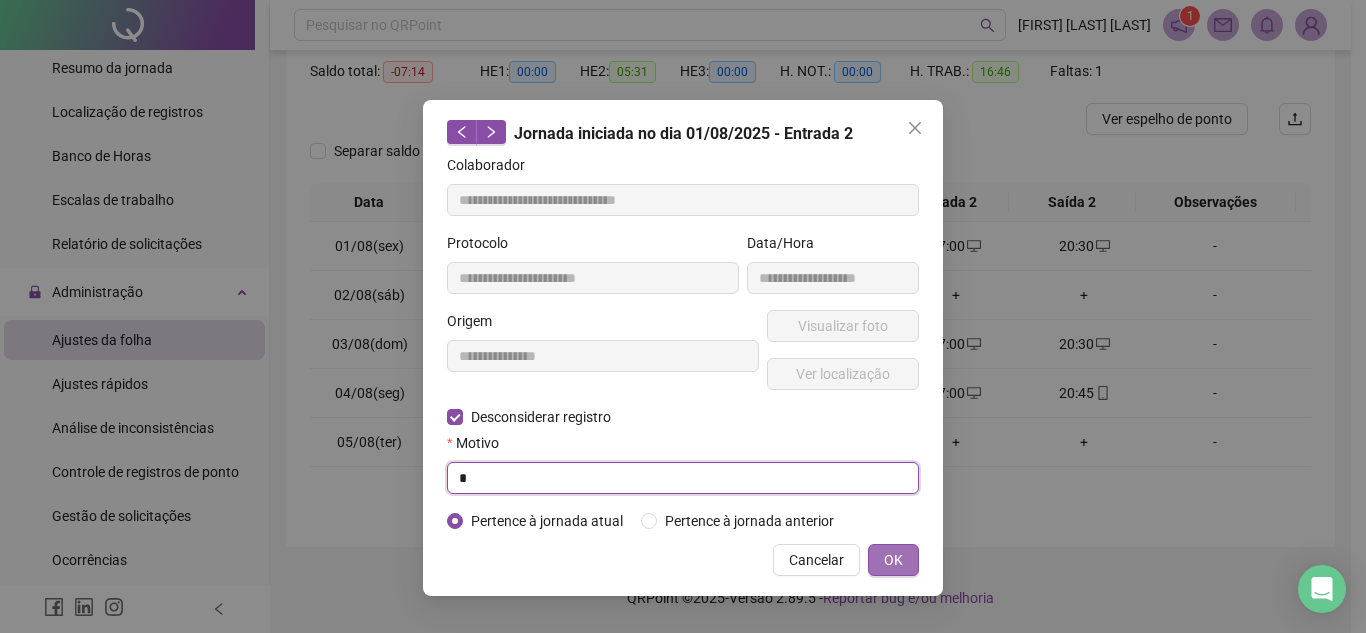type on "*" 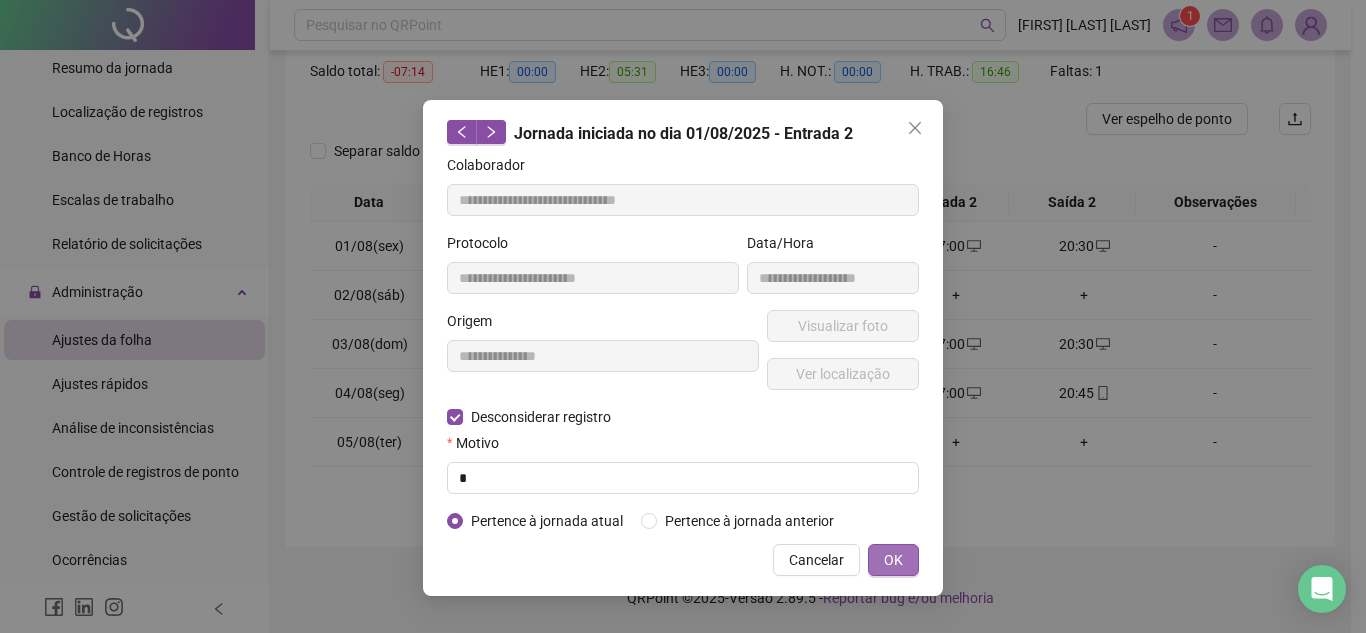 click on "OK" at bounding box center [893, 560] 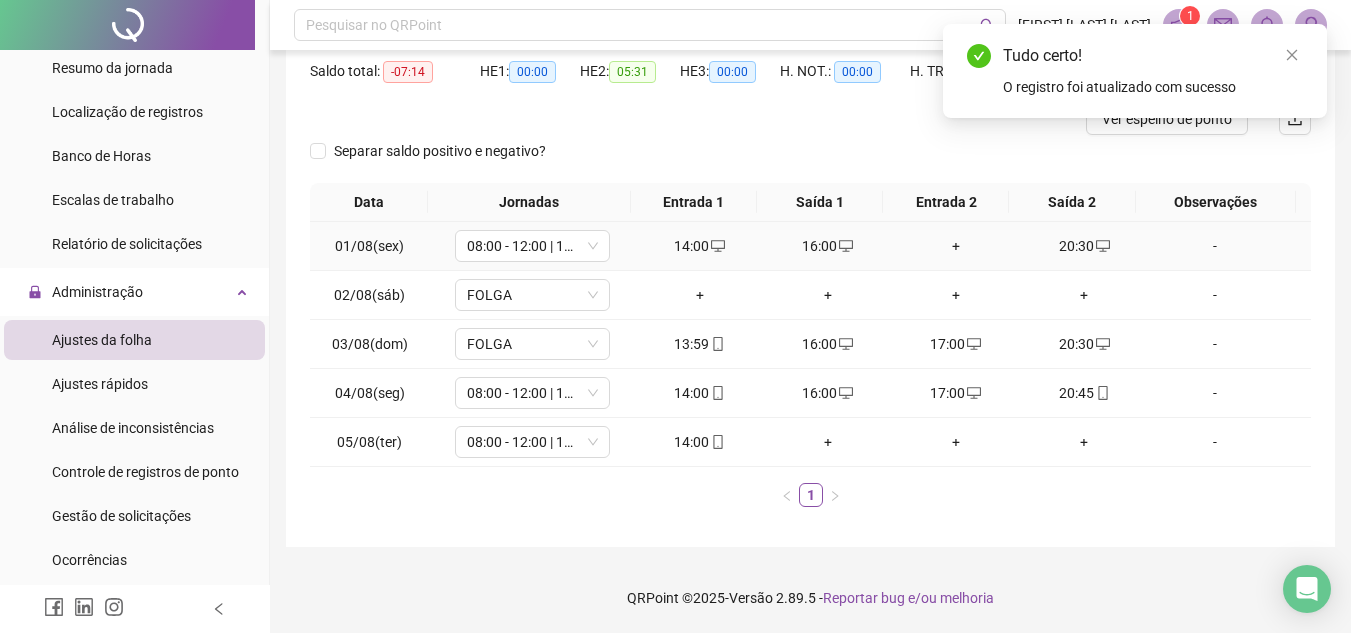 click on "16:00" at bounding box center (828, 246) 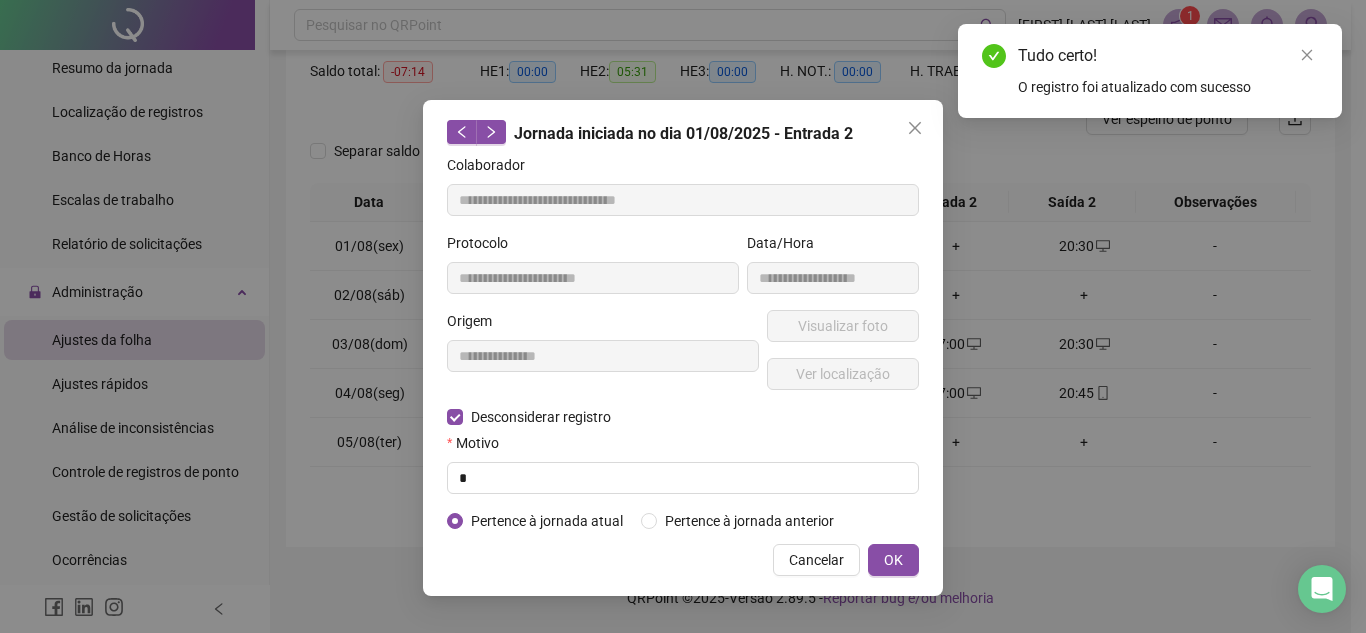 type on "**********" 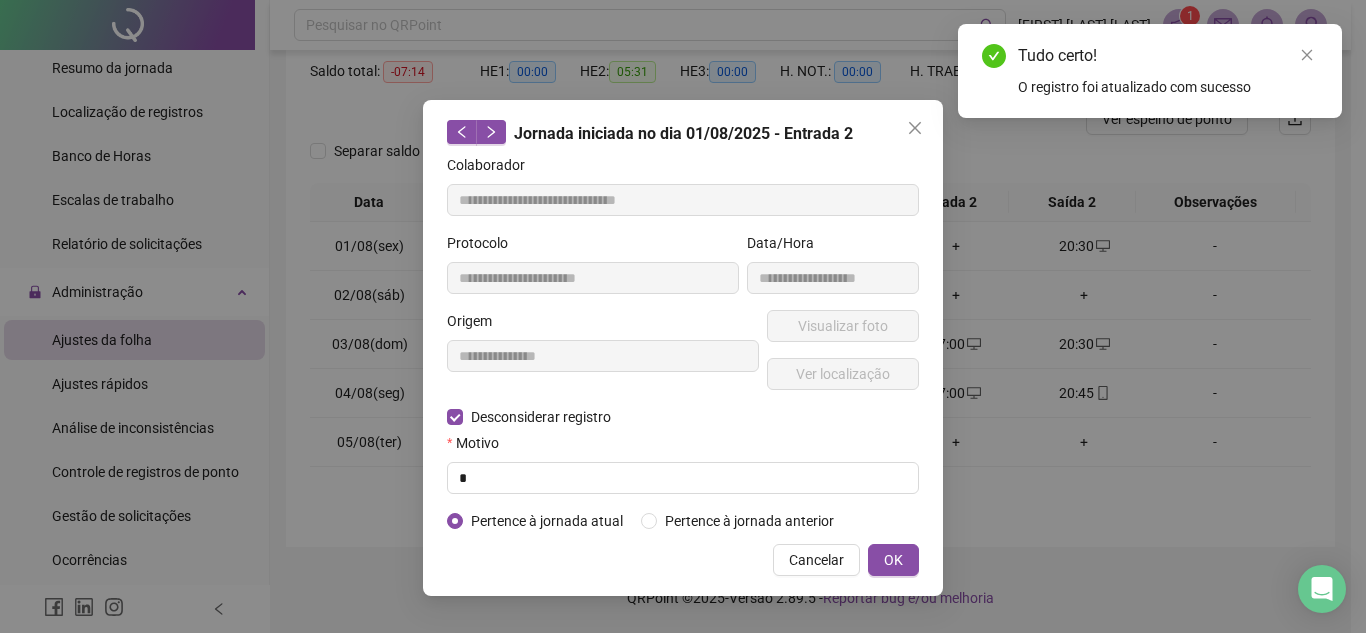 type on "**********" 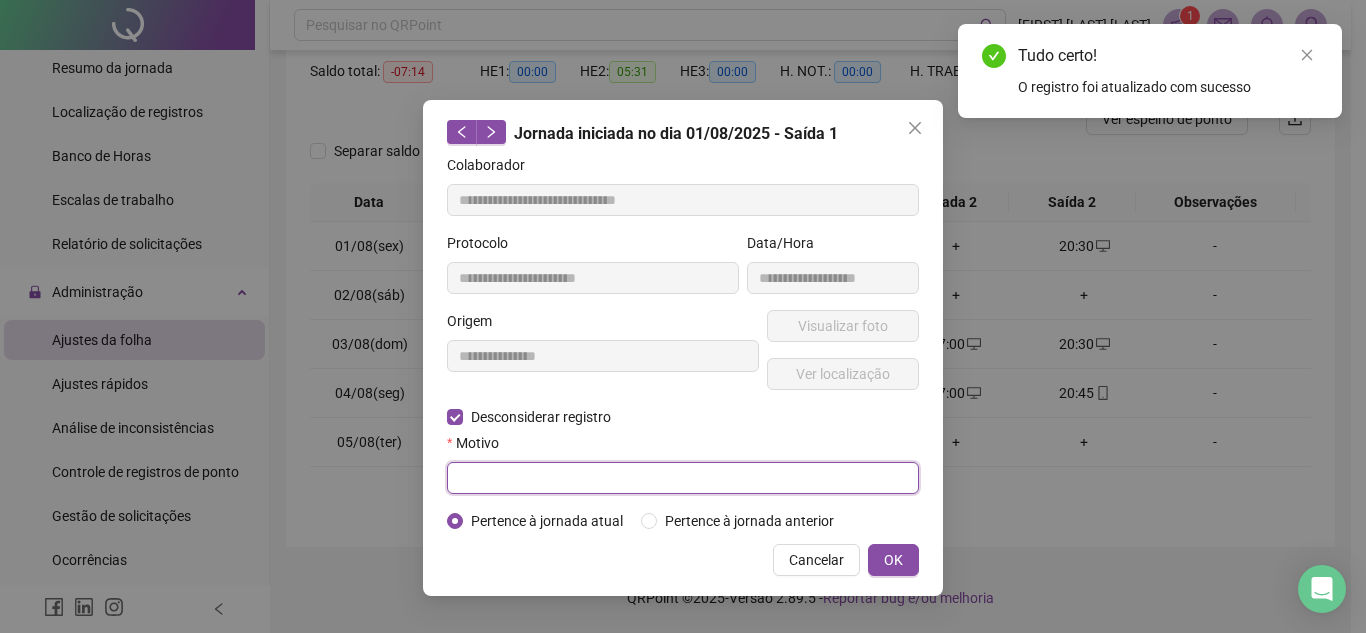 click at bounding box center [683, 478] 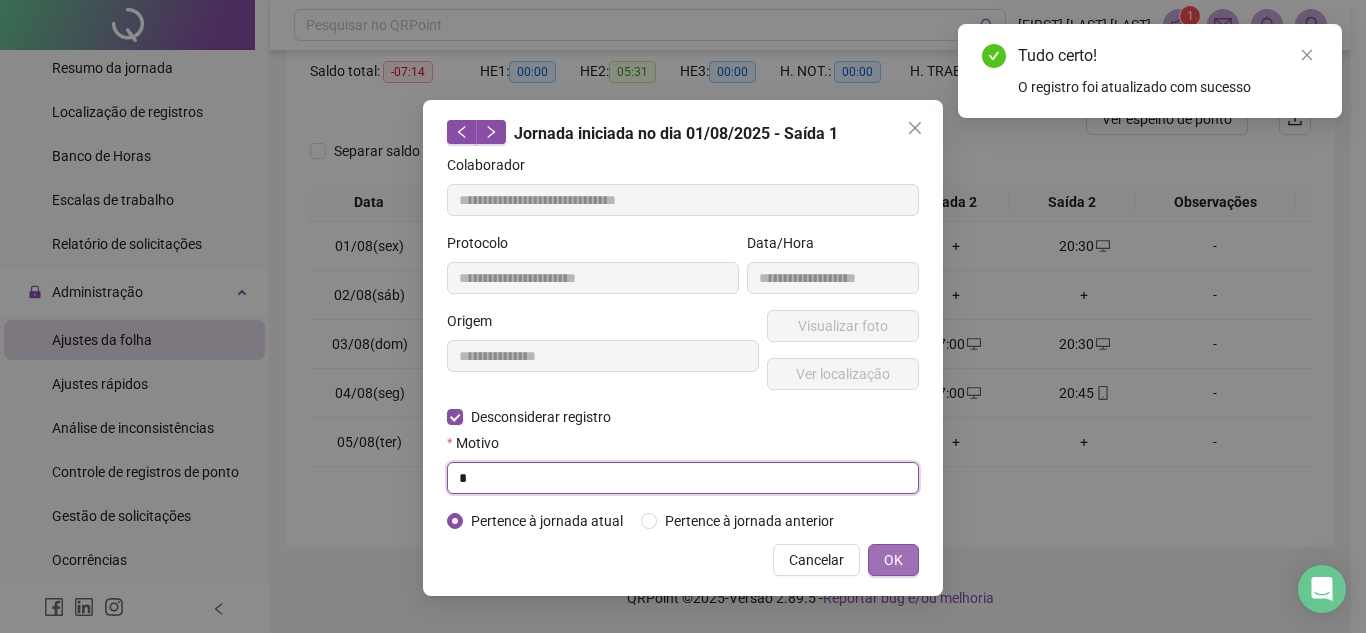 type on "*" 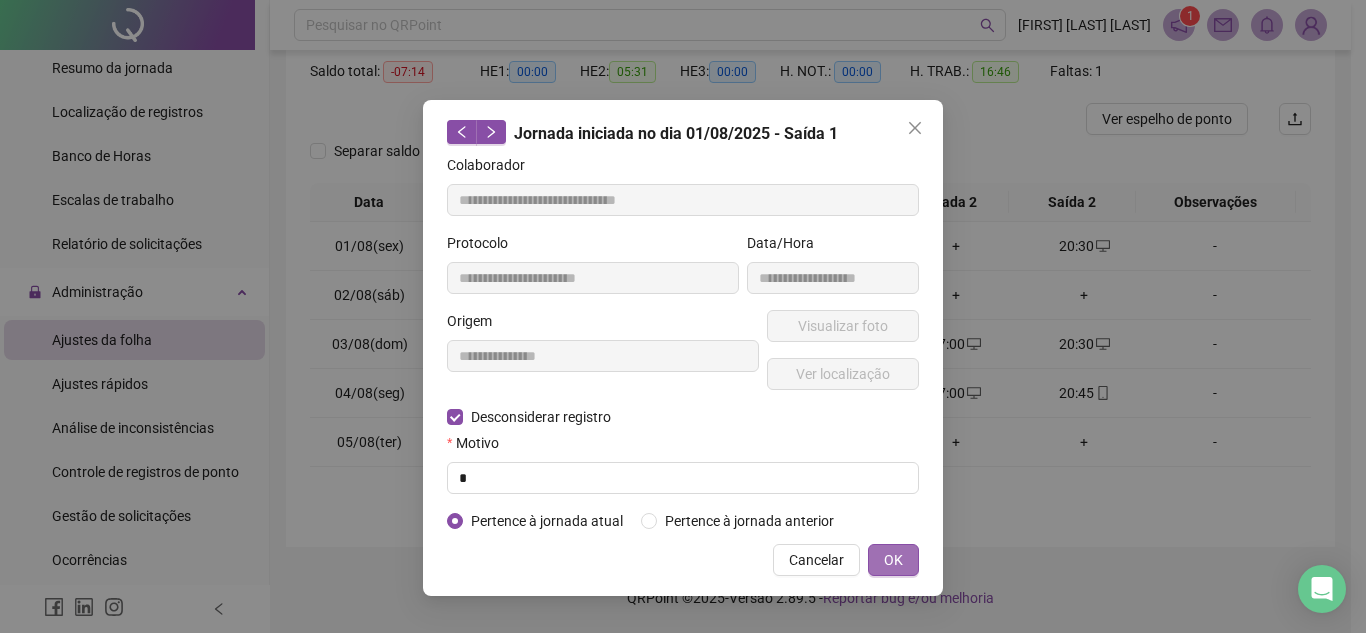 click on "OK" at bounding box center (893, 560) 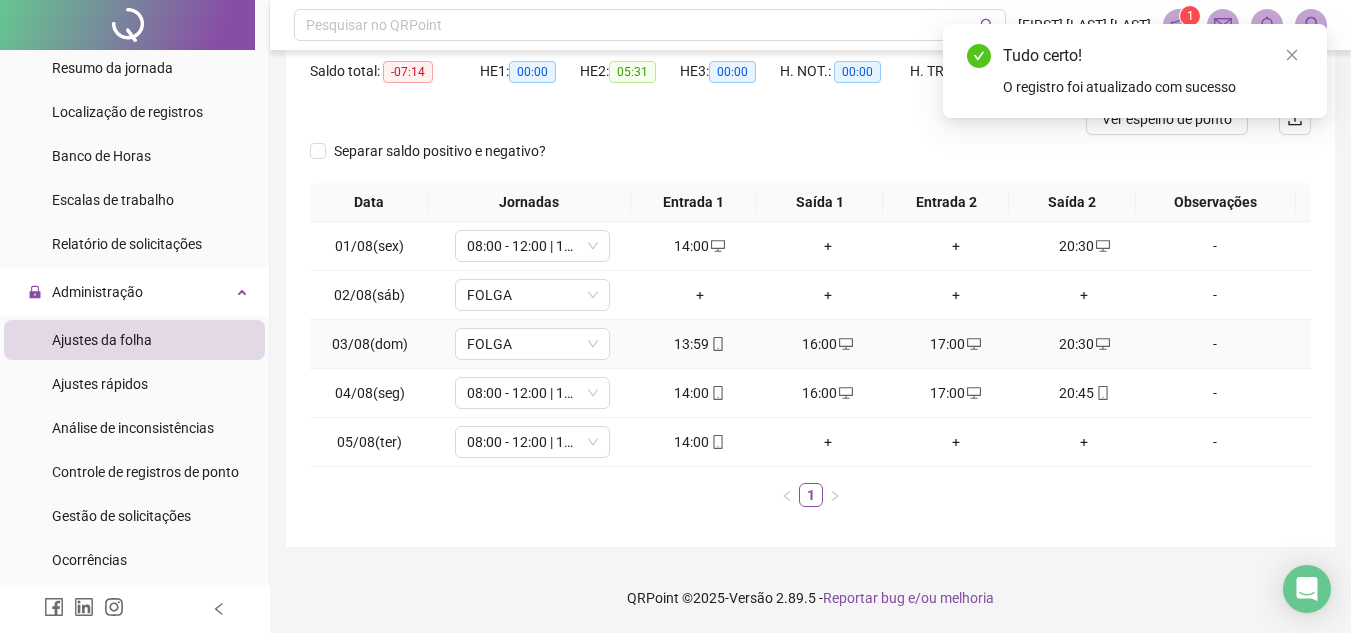 click 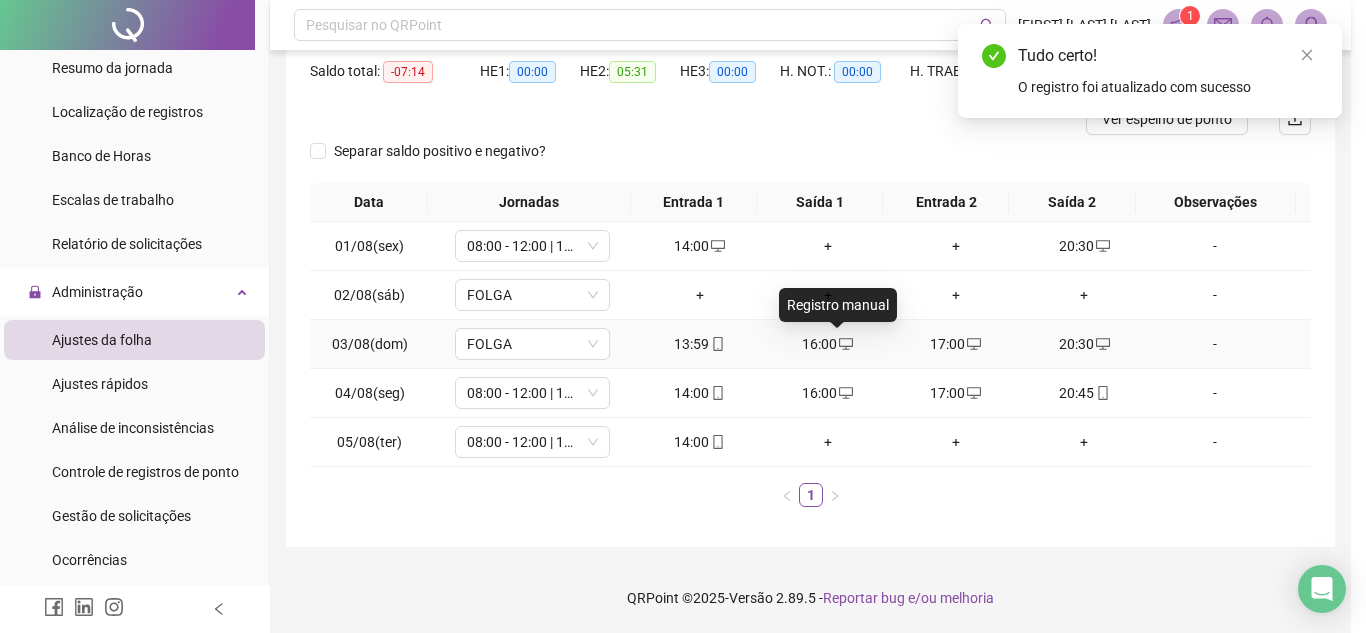 type on "**********" 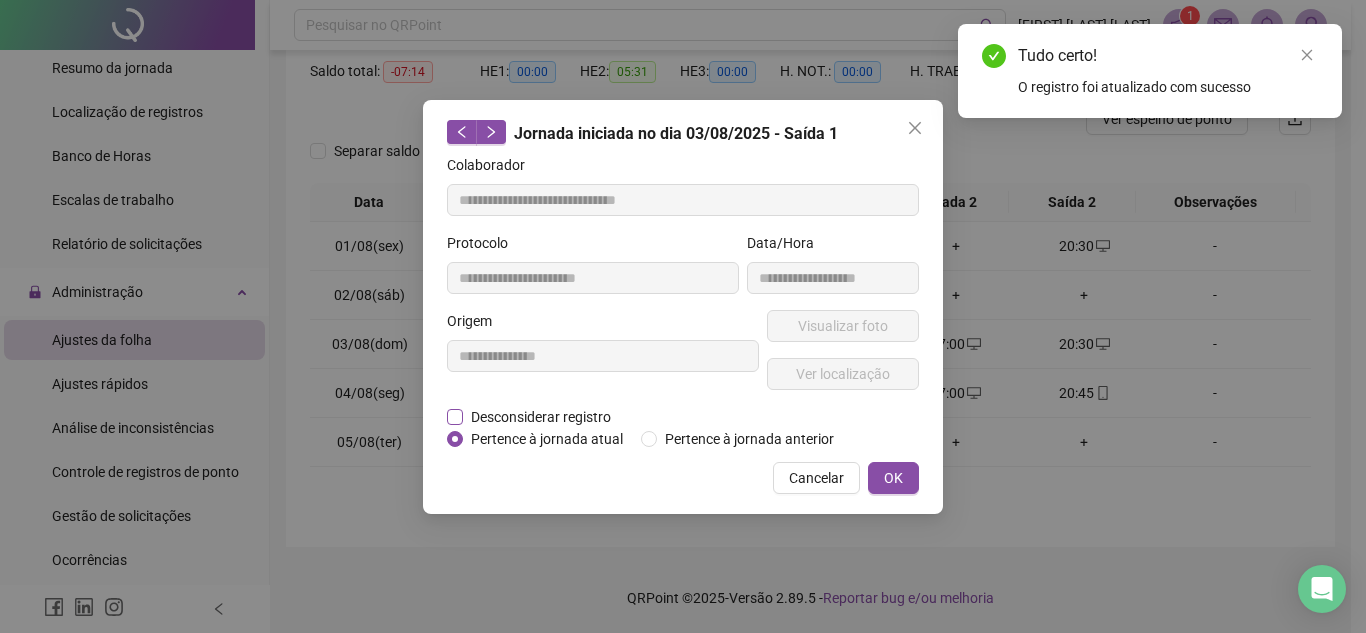 click on "Desconsiderar registro" at bounding box center (541, 417) 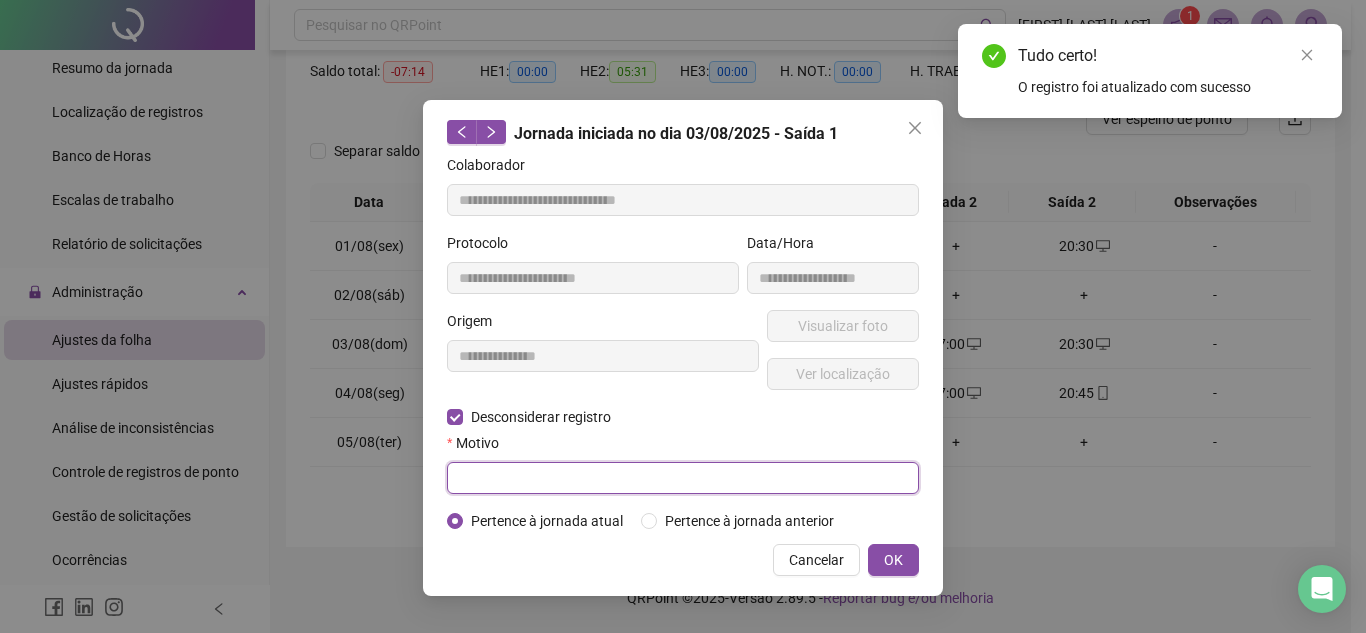 click at bounding box center (683, 478) 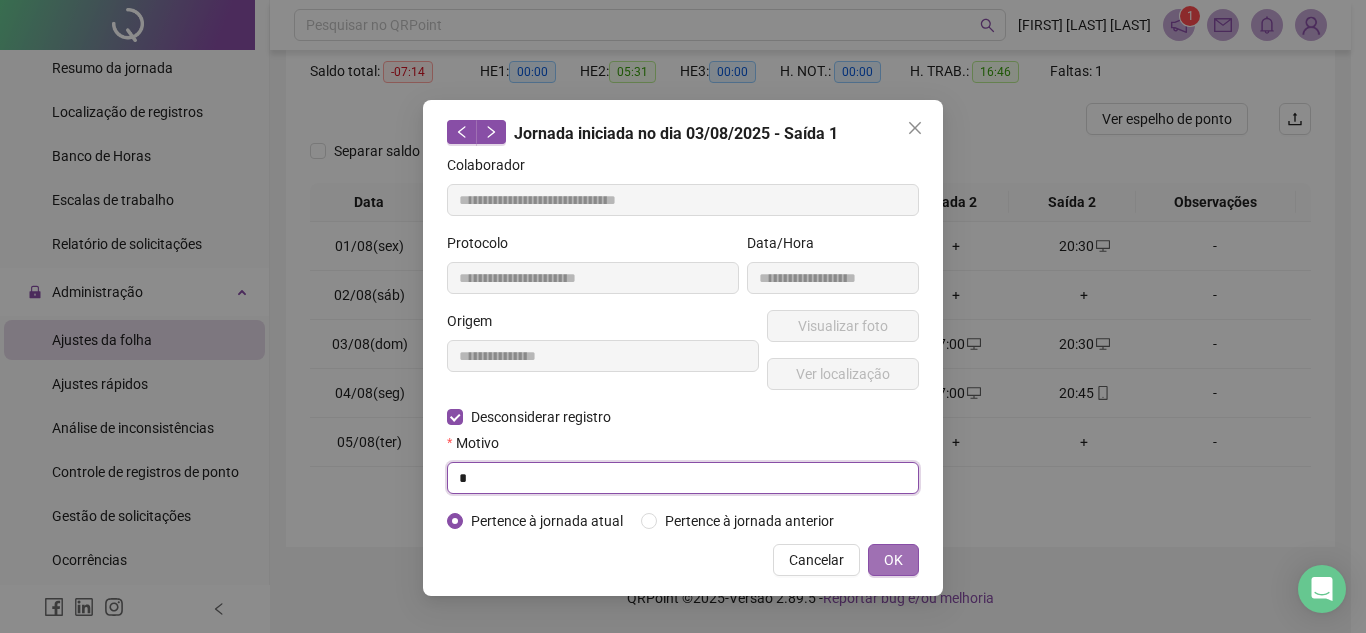 type on "*" 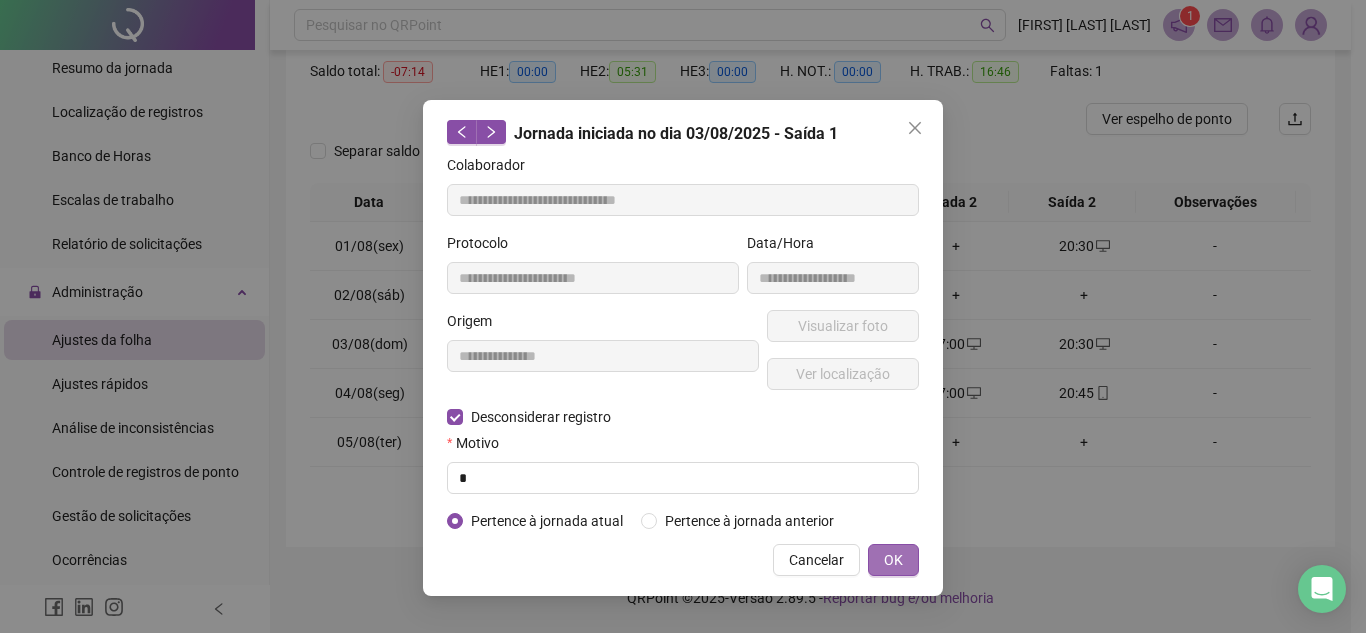 click on "OK" at bounding box center (893, 560) 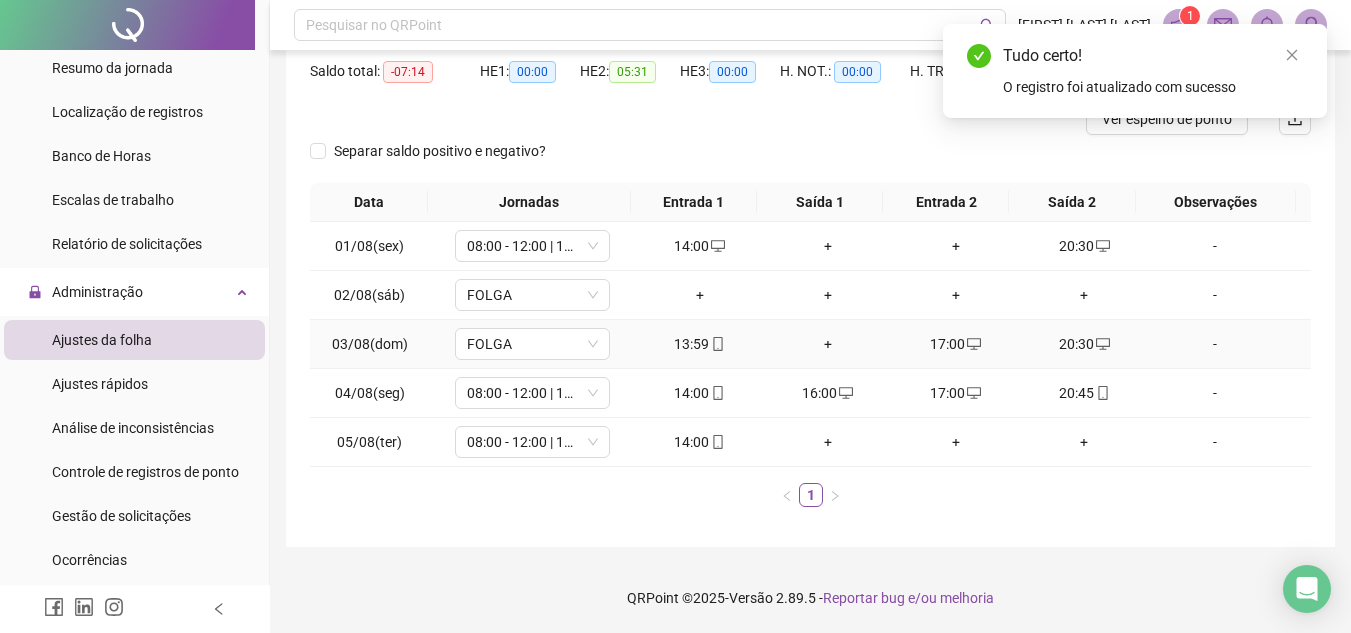 click on "17:00" at bounding box center [956, 344] 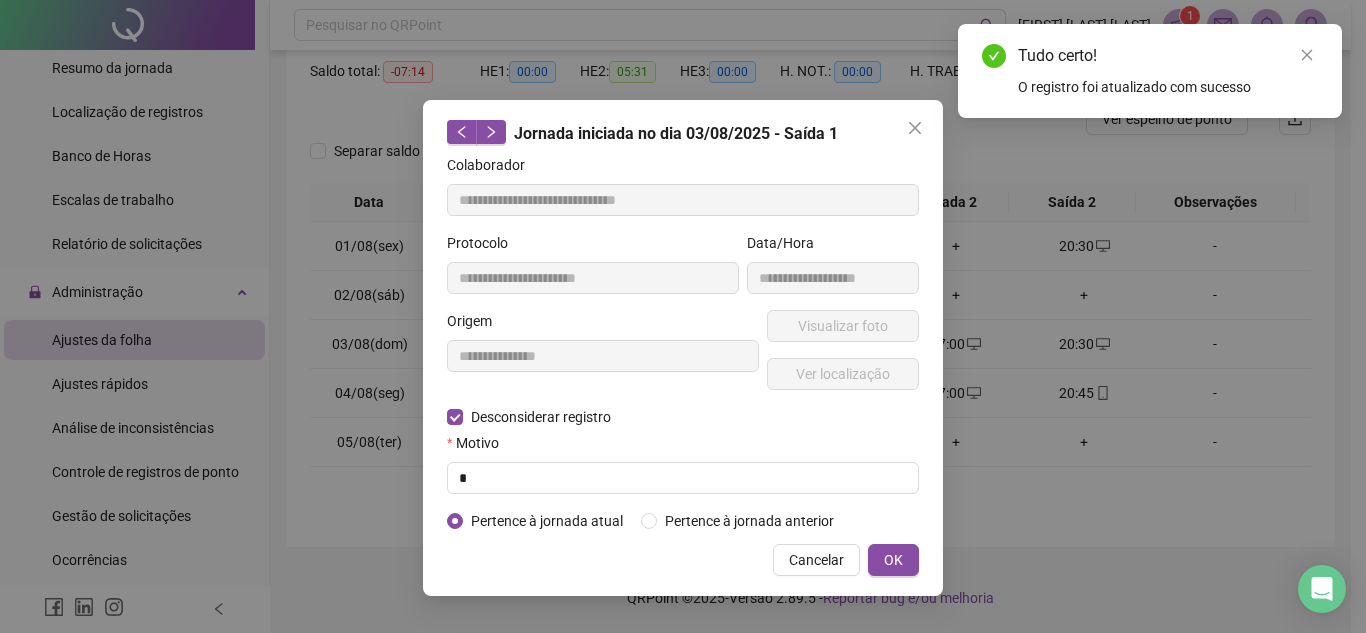 type on "**********" 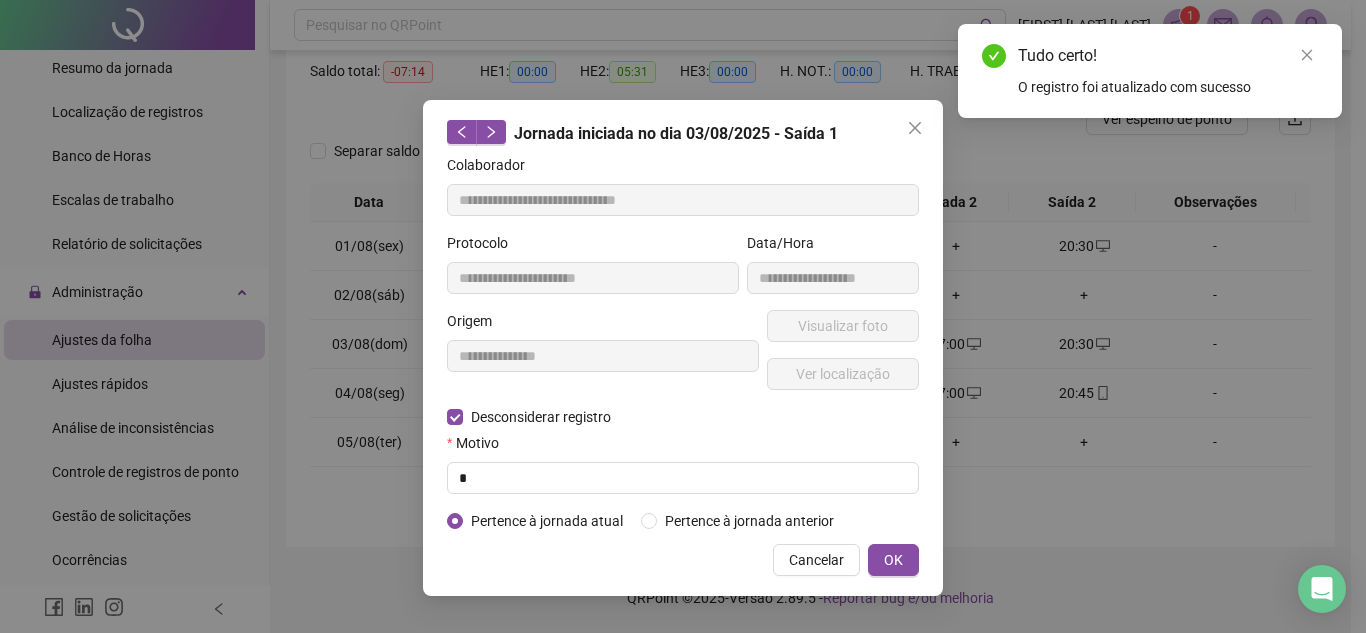 type on "**********" 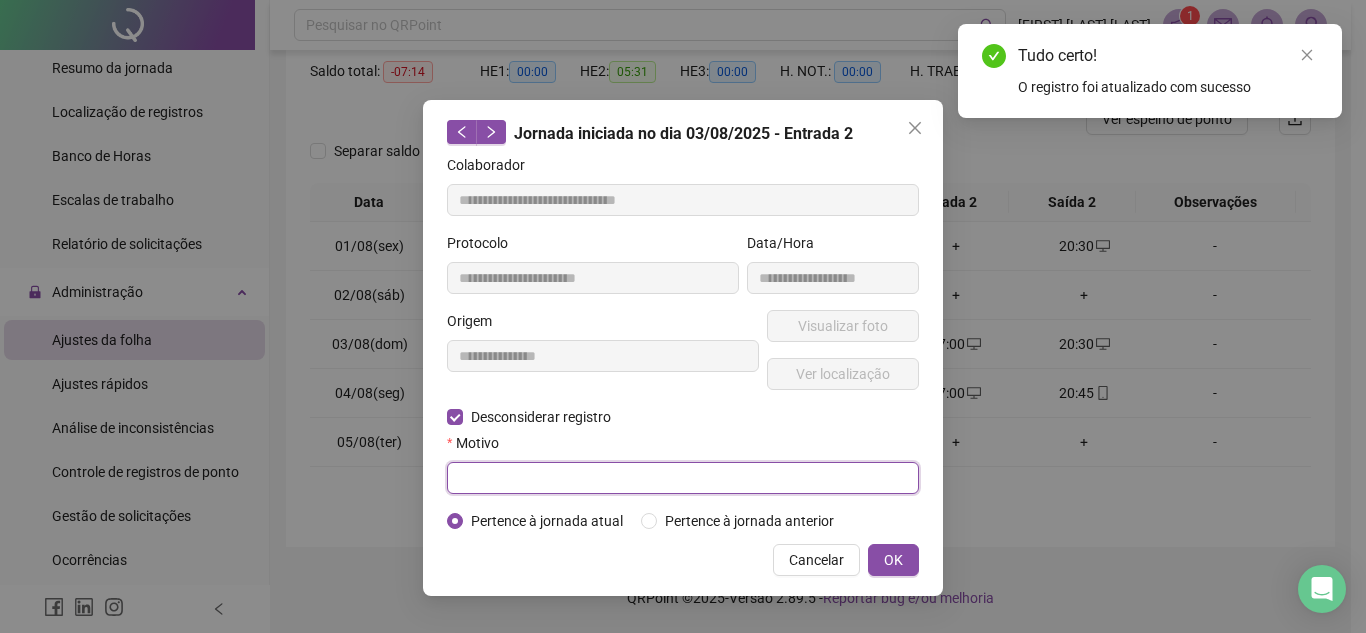 click at bounding box center [683, 478] 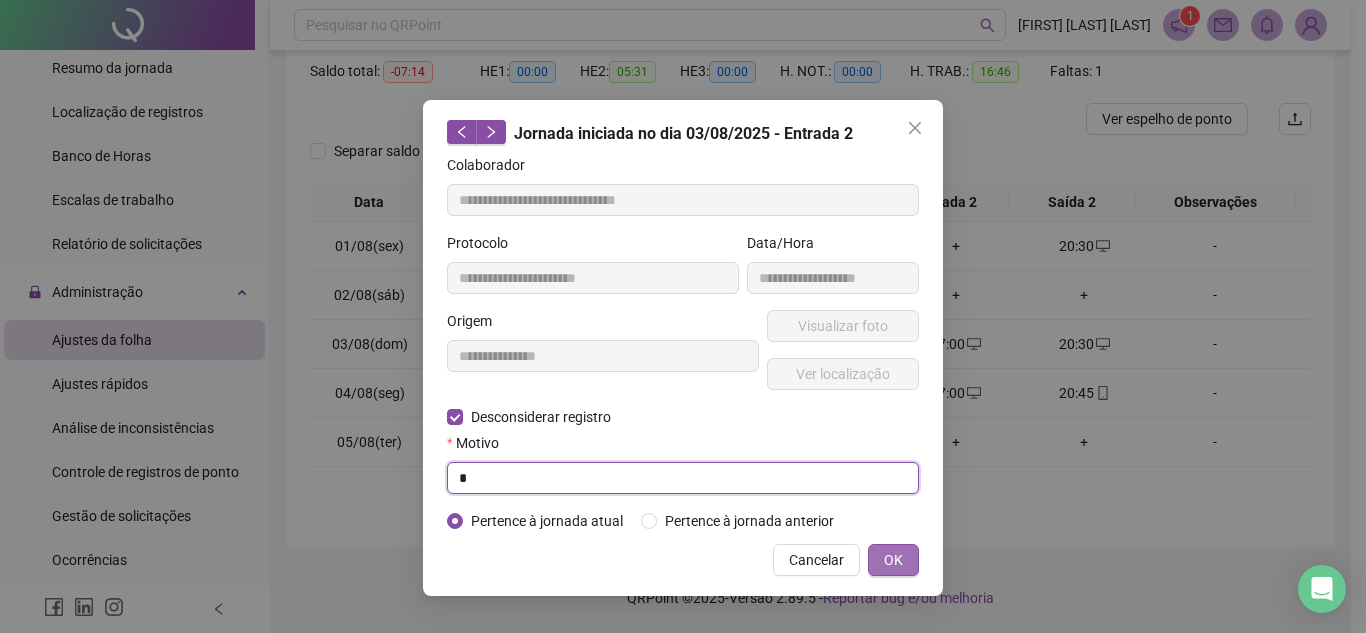 type on "*" 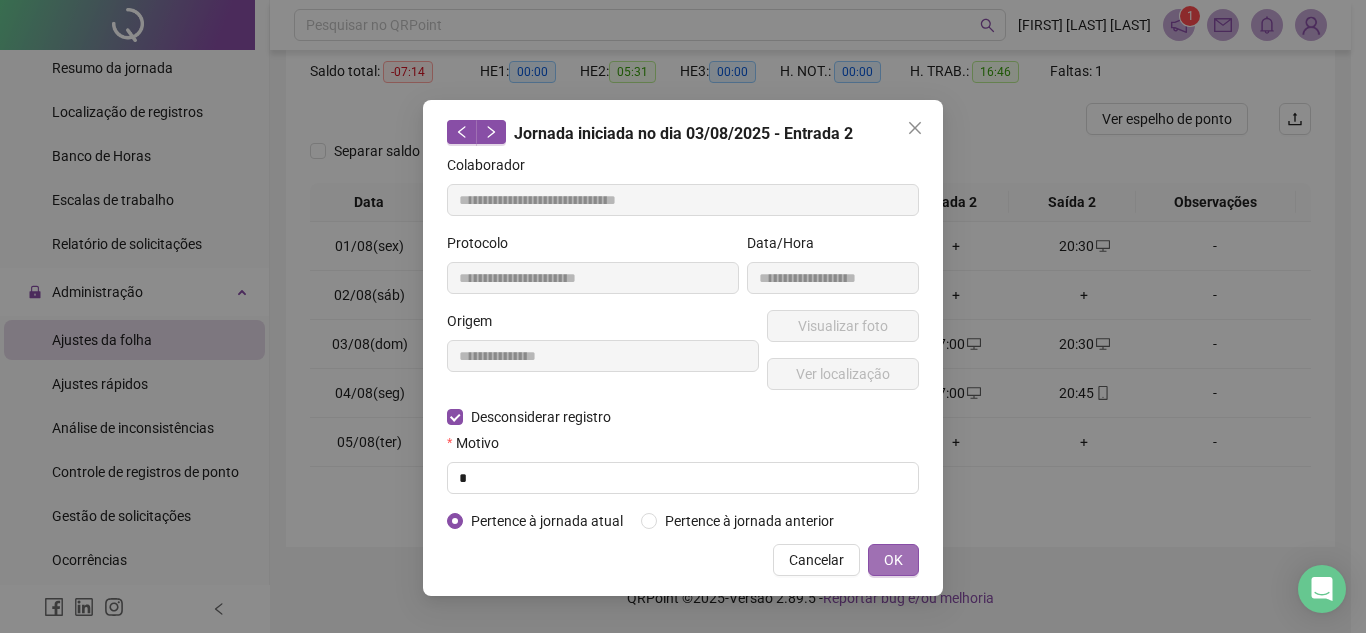 click on "OK" at bounding box center (893, 560) 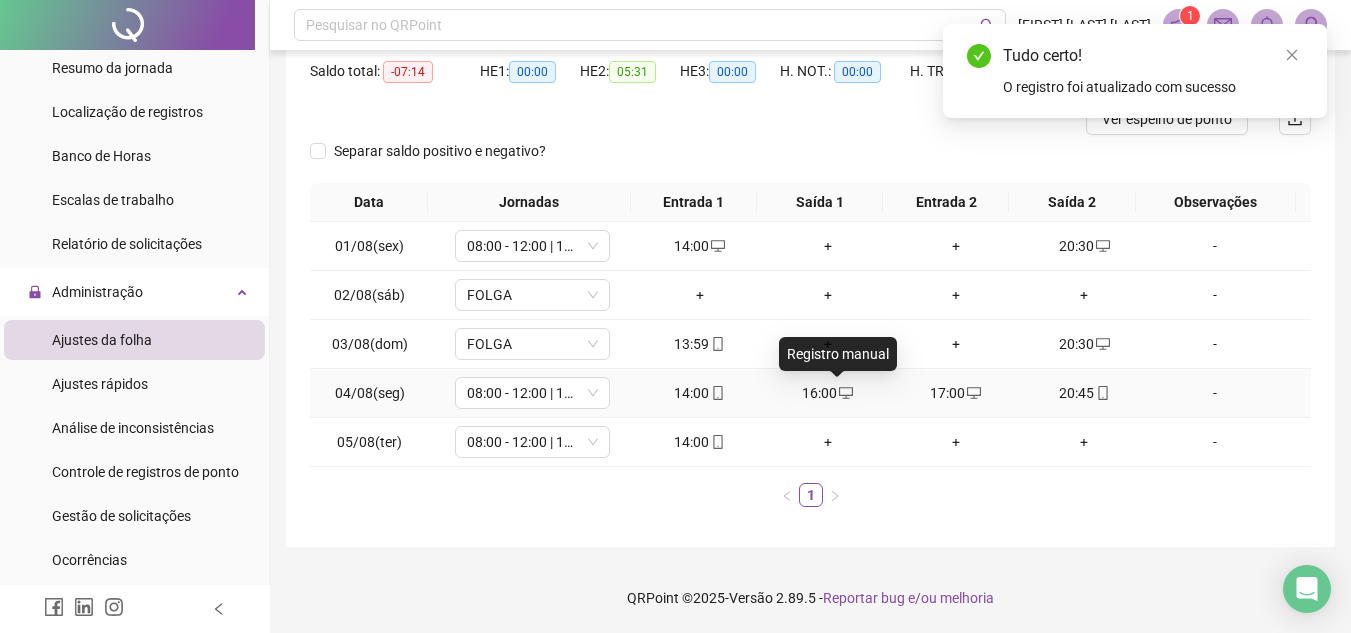 click 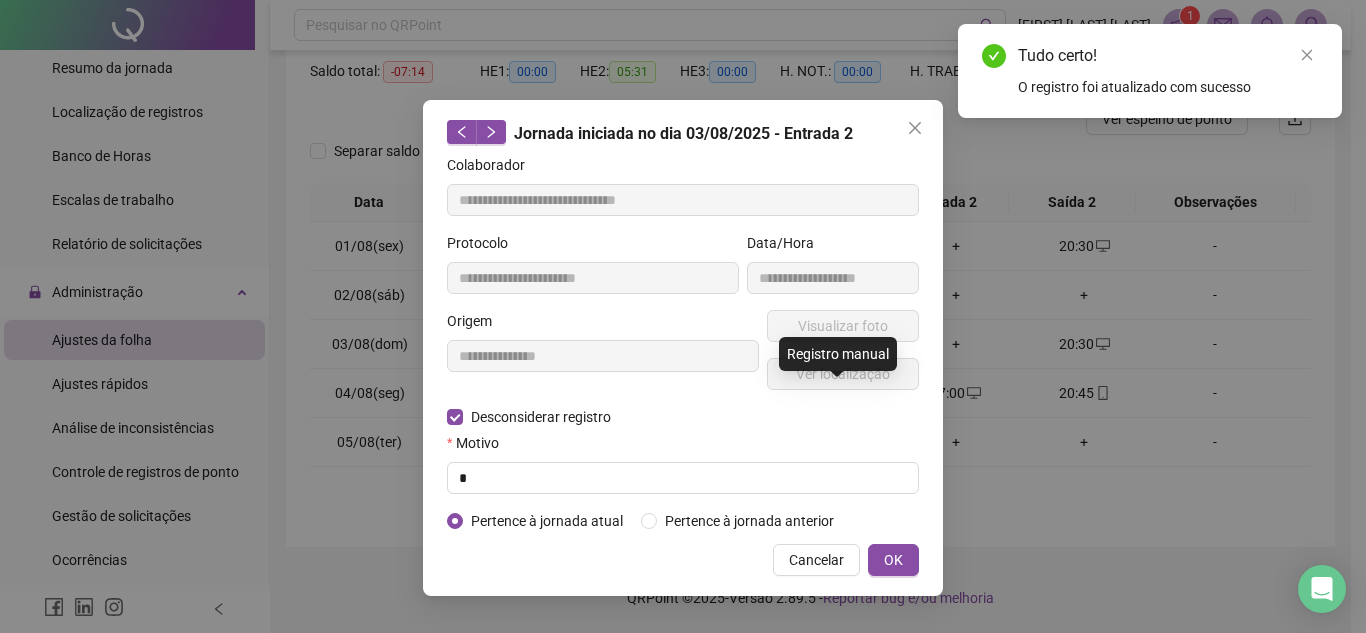type on "**********" 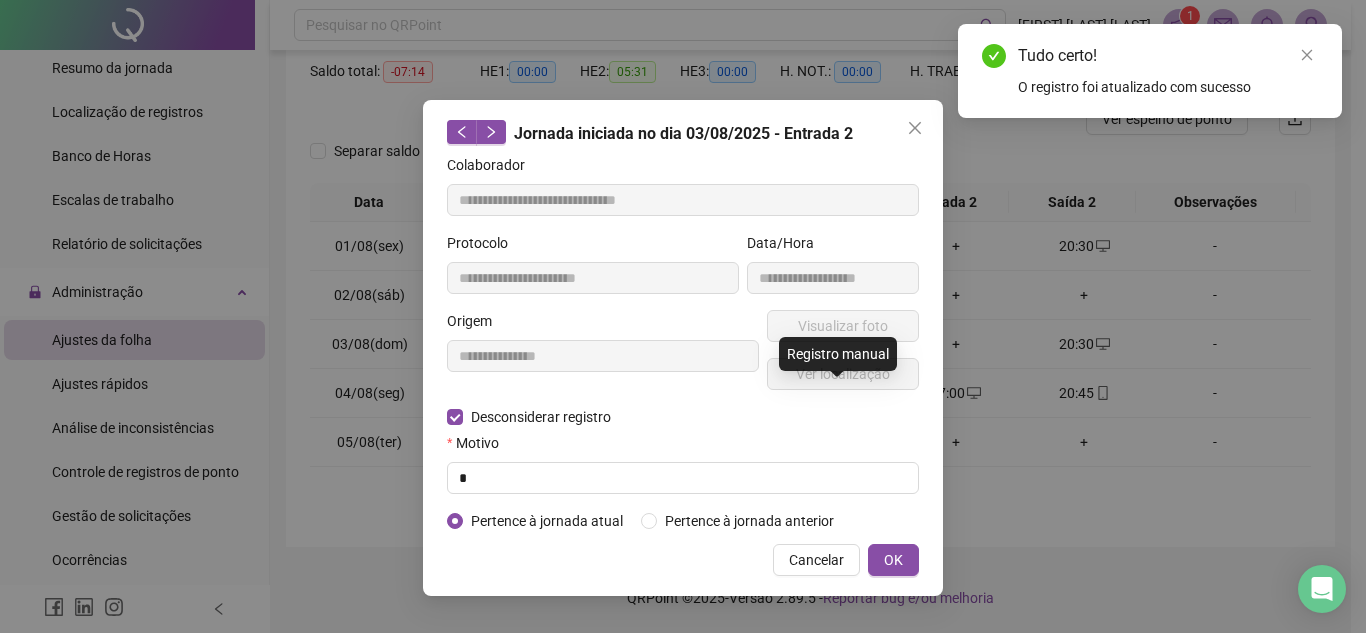type on "**********" 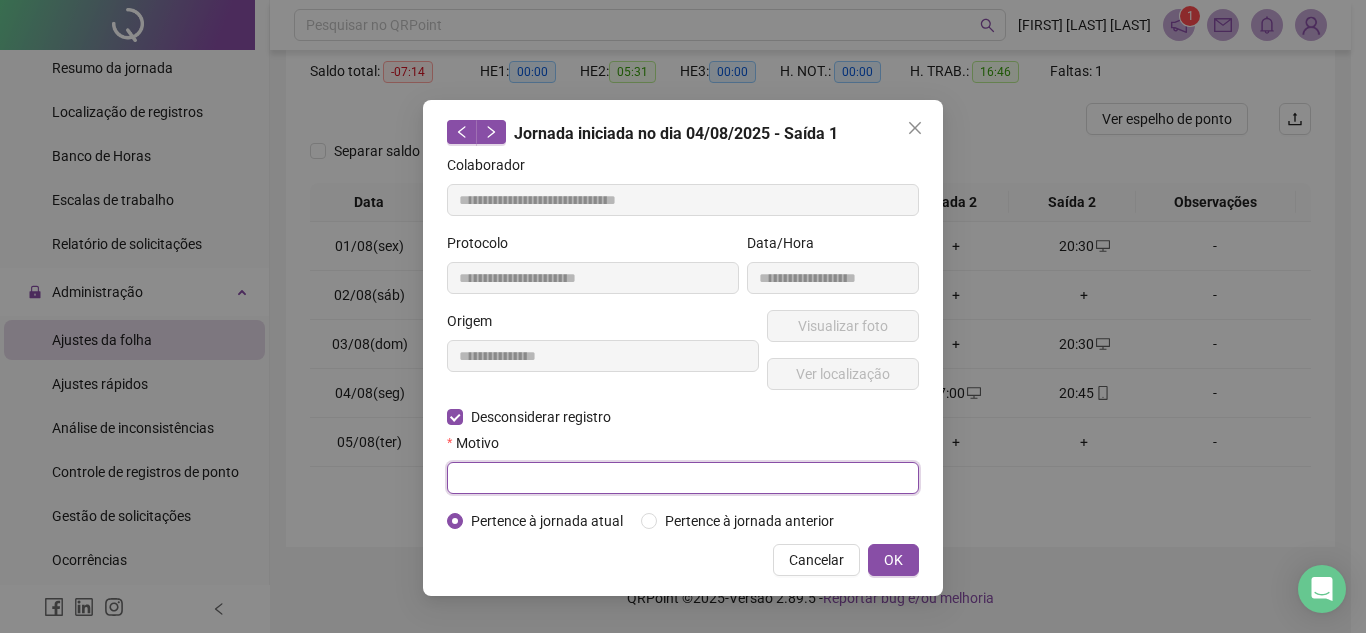 click at bounding box center (683, 478) 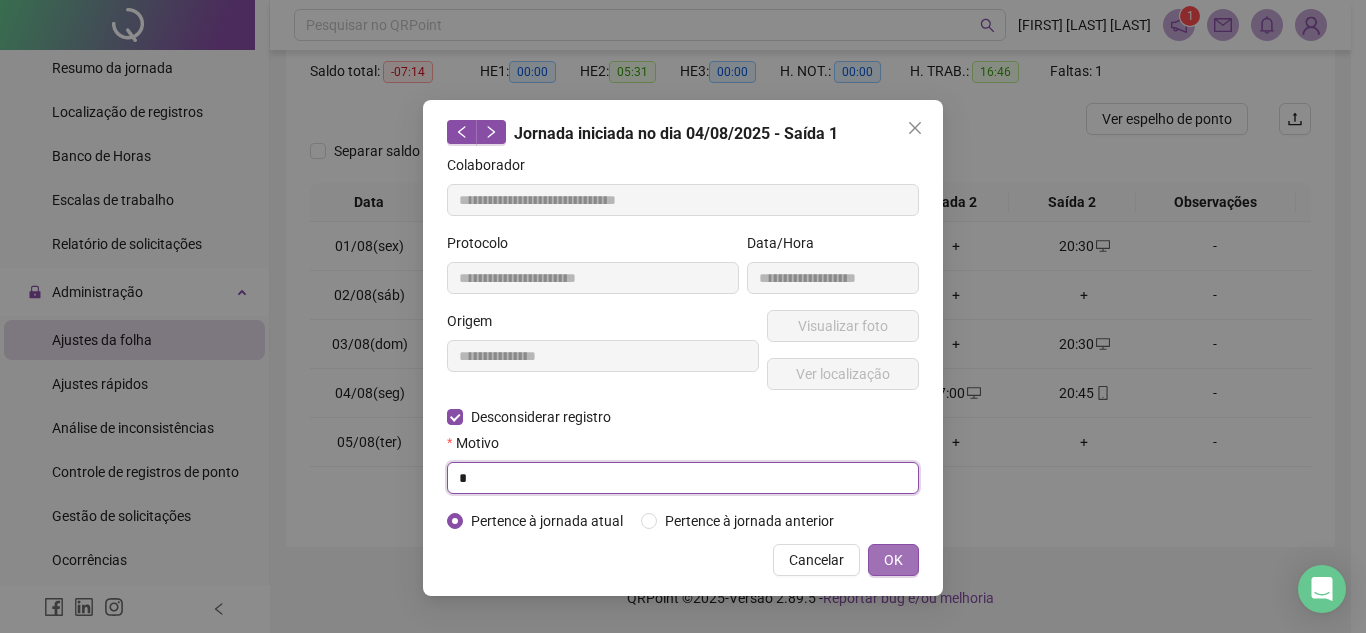 type on "*" 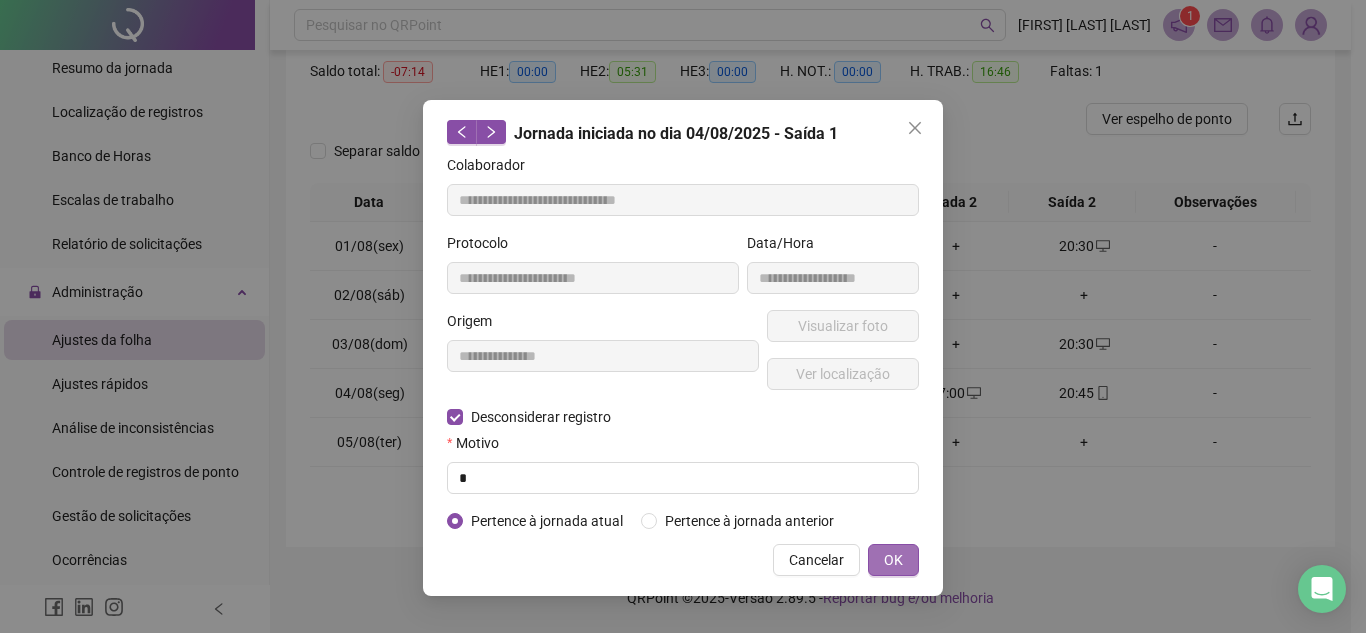 click on "OK" at bounding box center [893, 560] 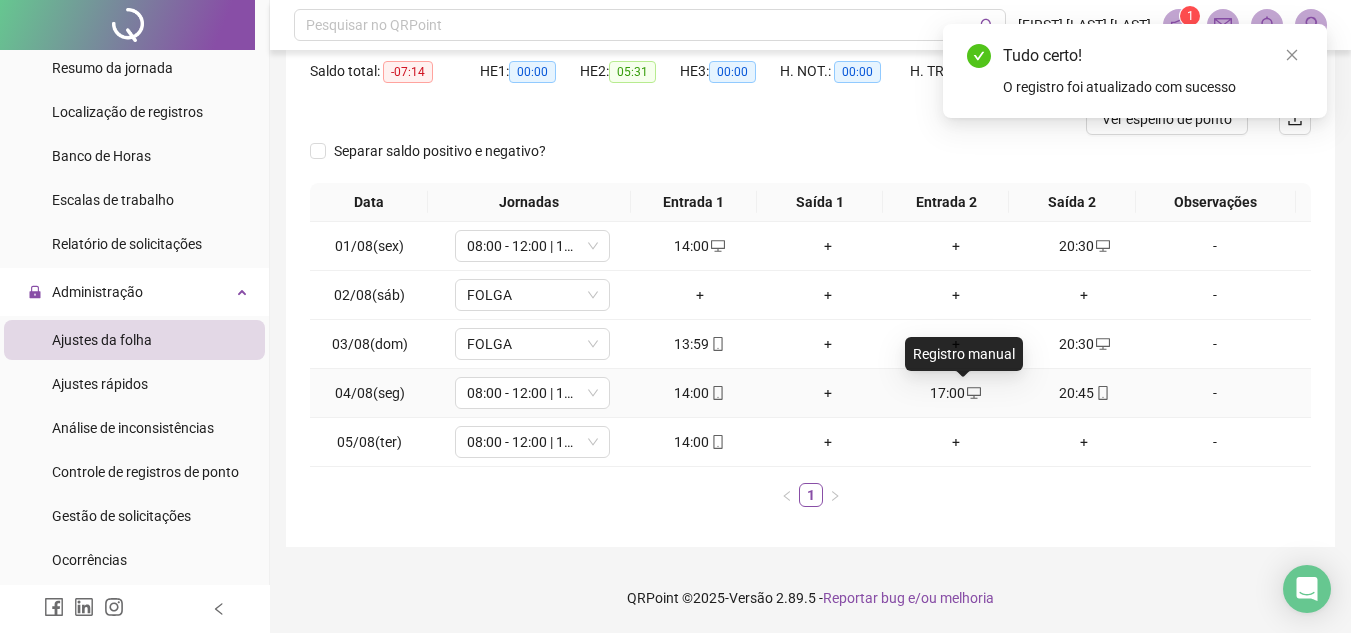 click 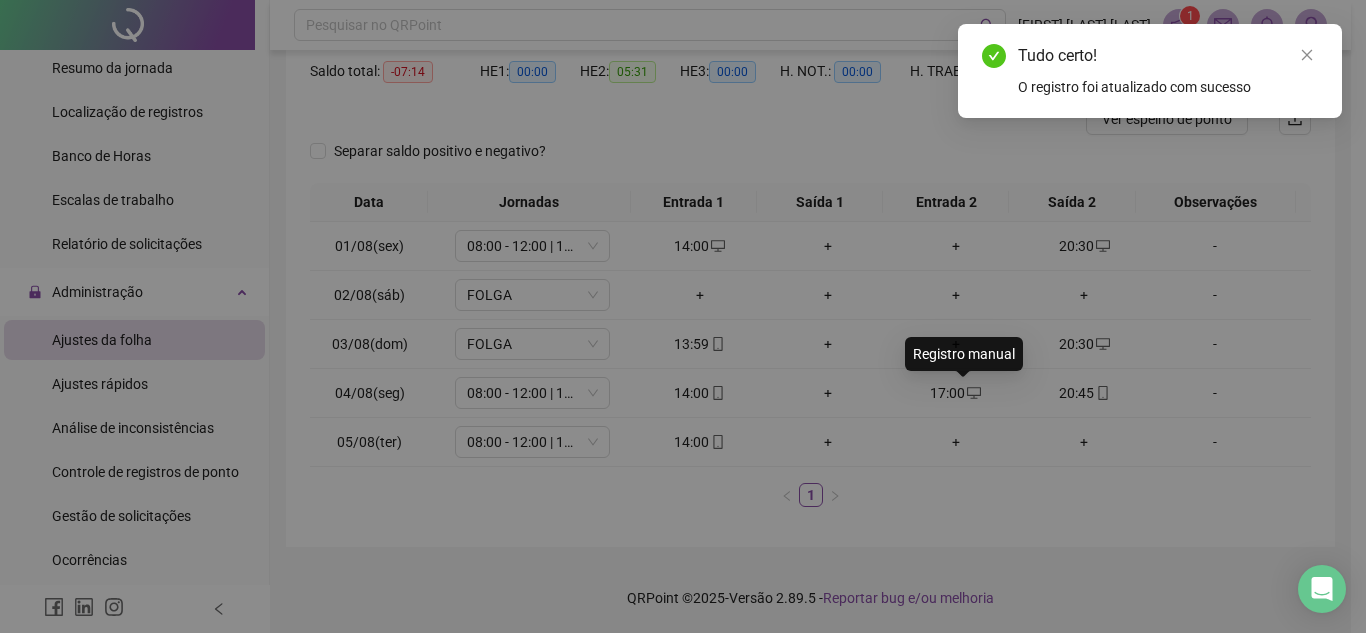type on "**********" 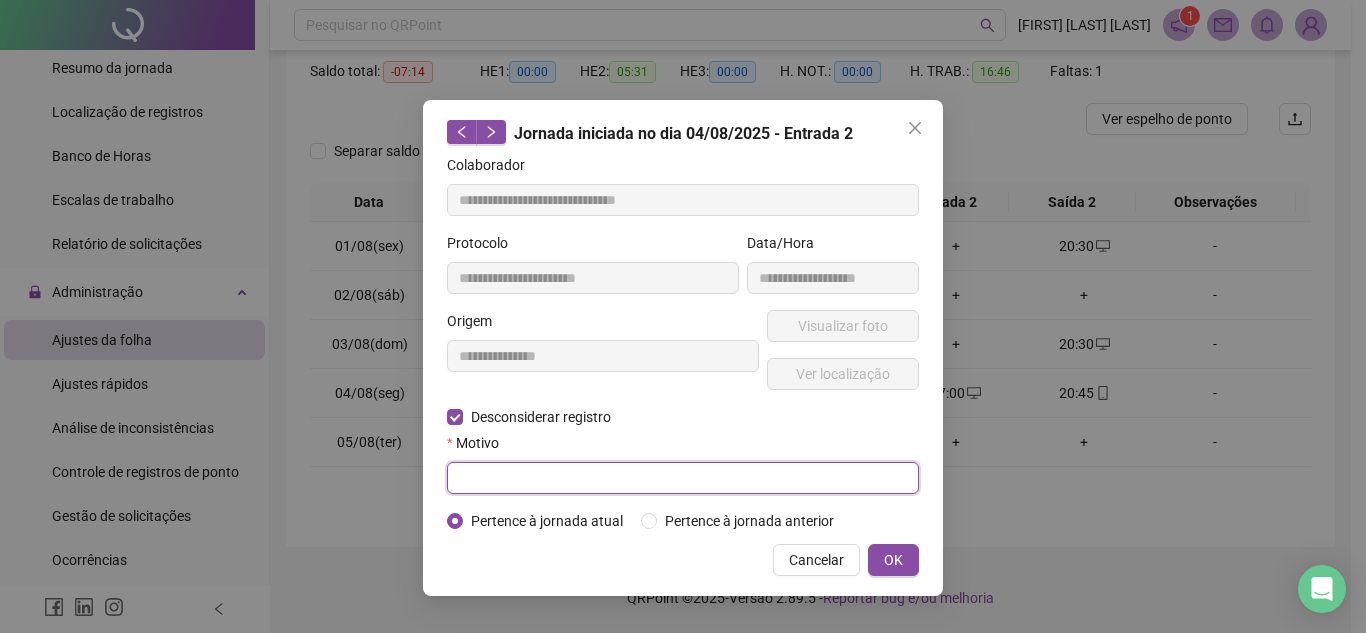 click at bounding box center [683, 478] 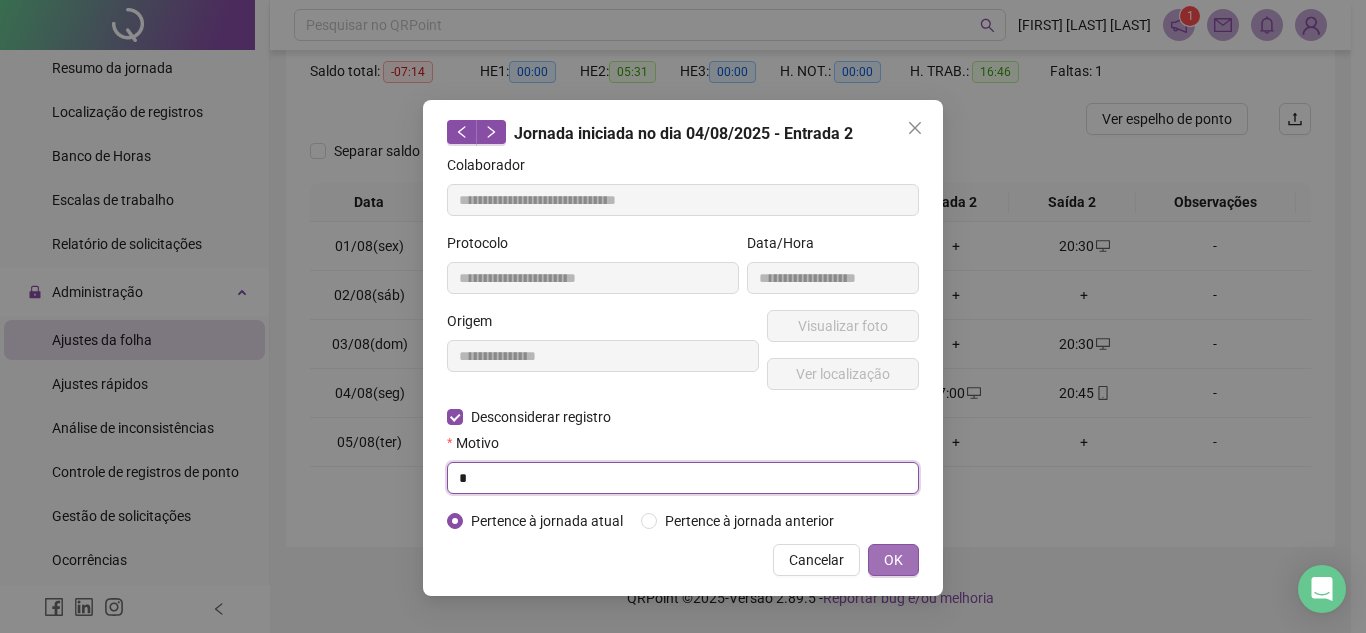 type on "*" 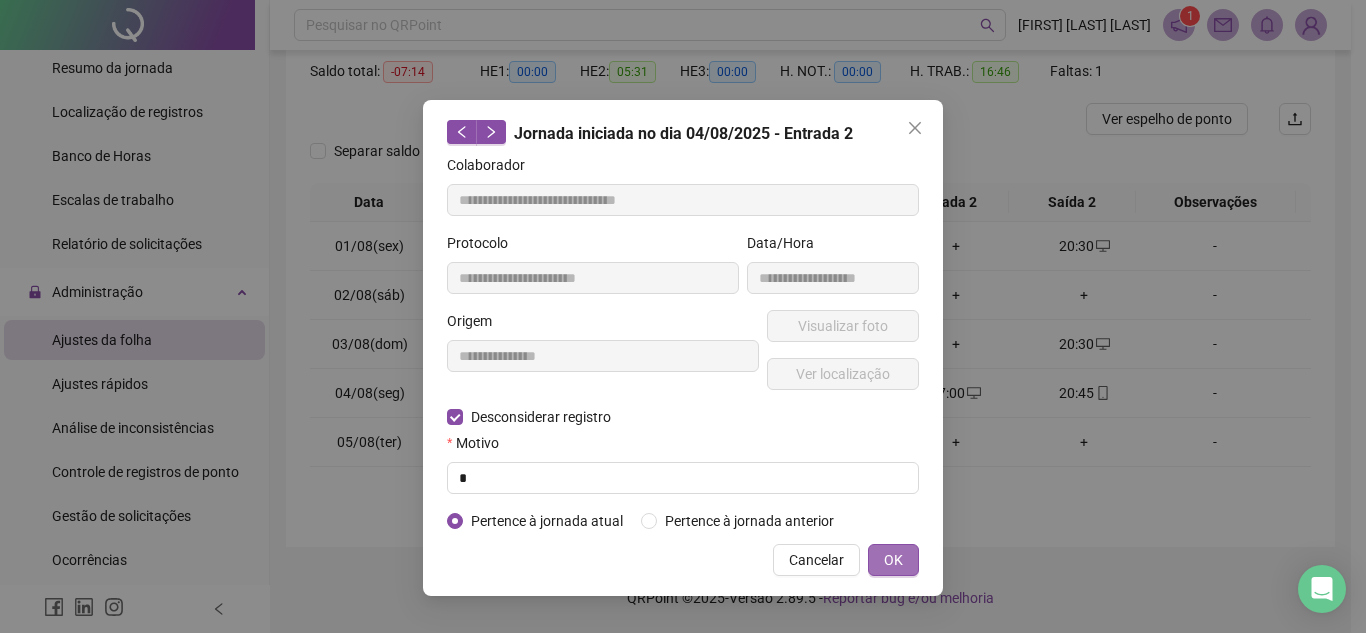 click on "OK" at bounding box center [893, 560] 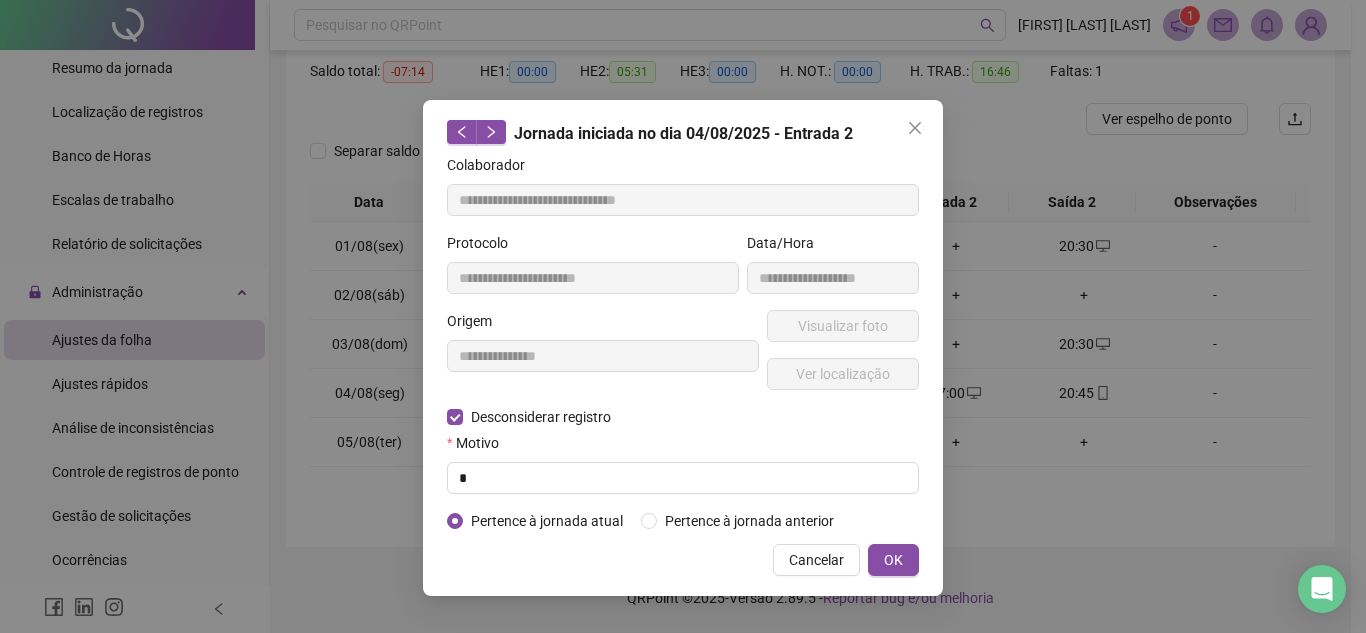 click on "OK" at bounding box center [893, 560] 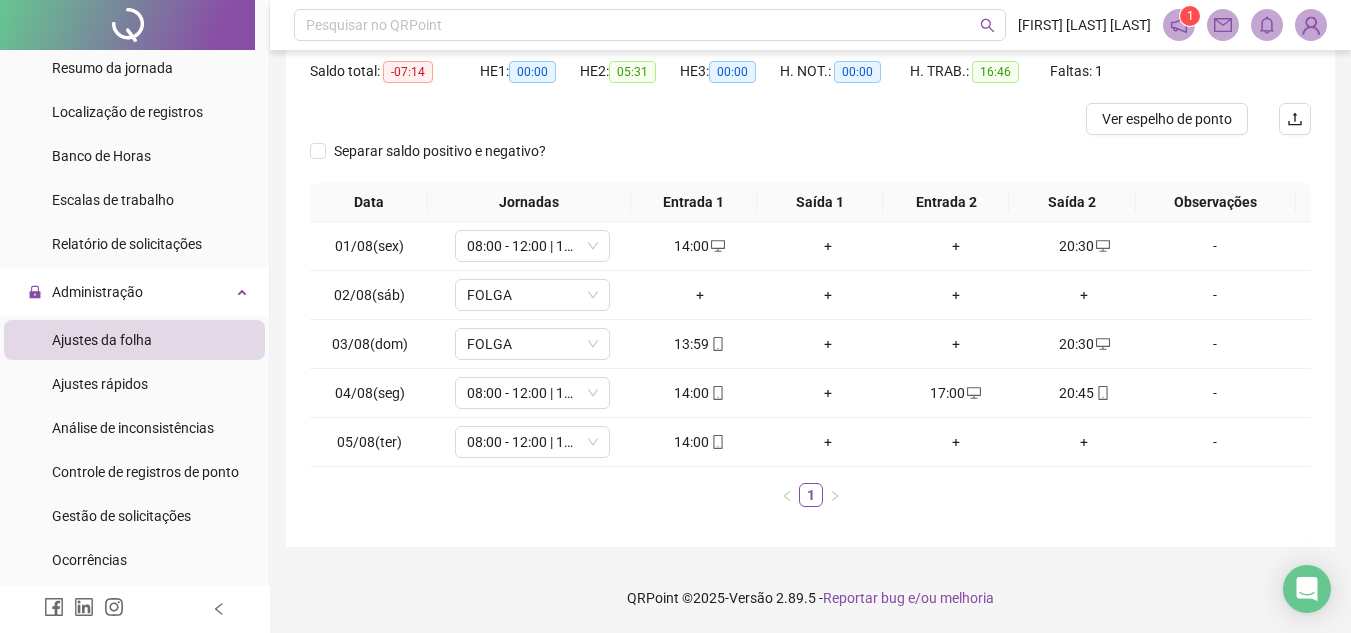 drag, startPoint x: 987, startPoint y: 519, endPoint x: 1019, endPoint y: 492, distance: 41.868843 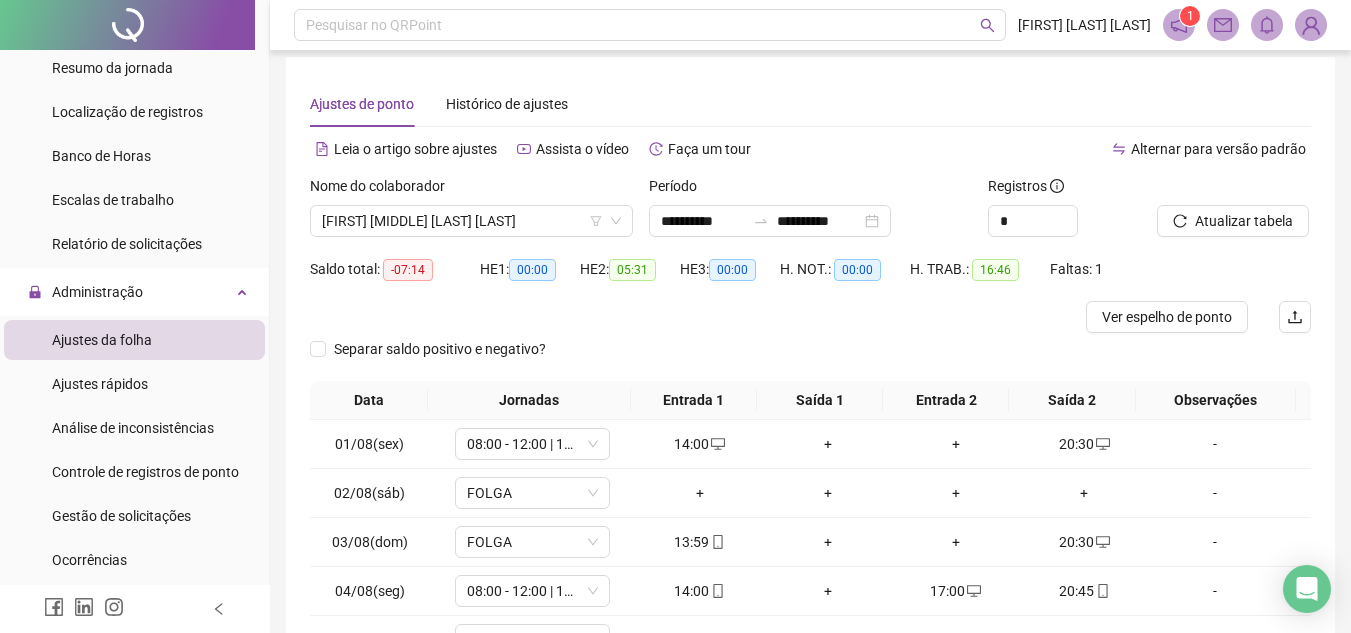scroll, scrollTop: 7, scrollLeft: 0, axis: vertical 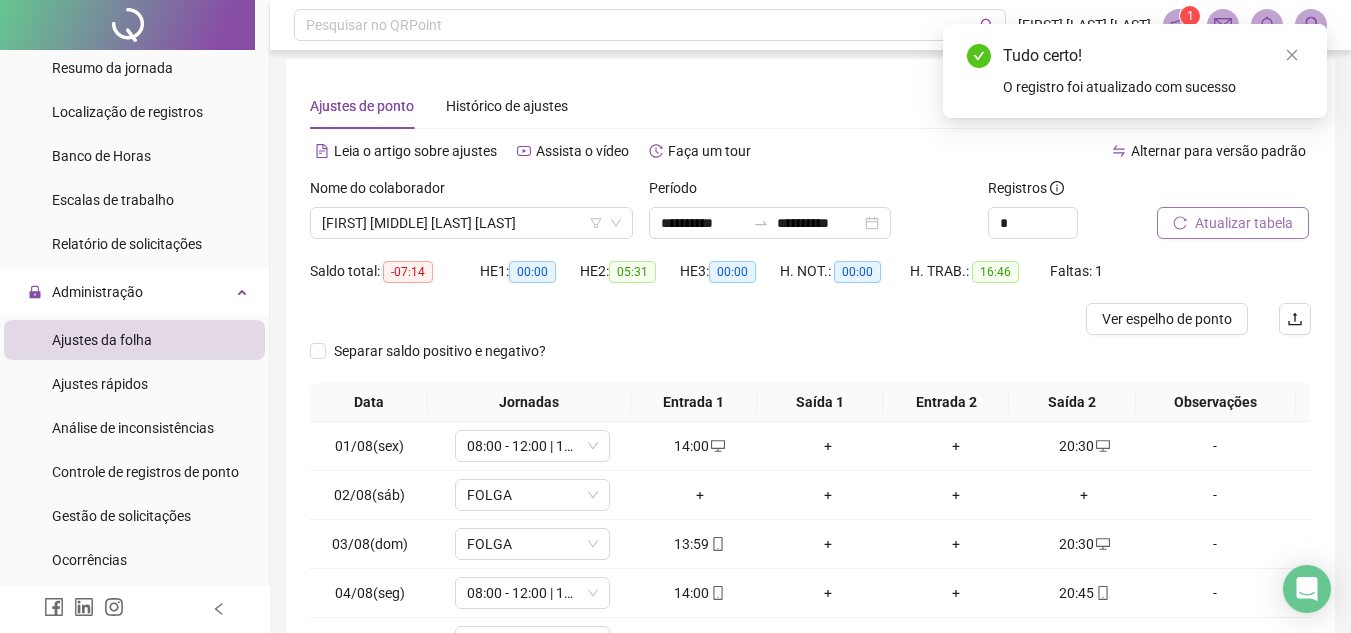 click on "Atualizar tabela" at bounding box center (1244, 223) 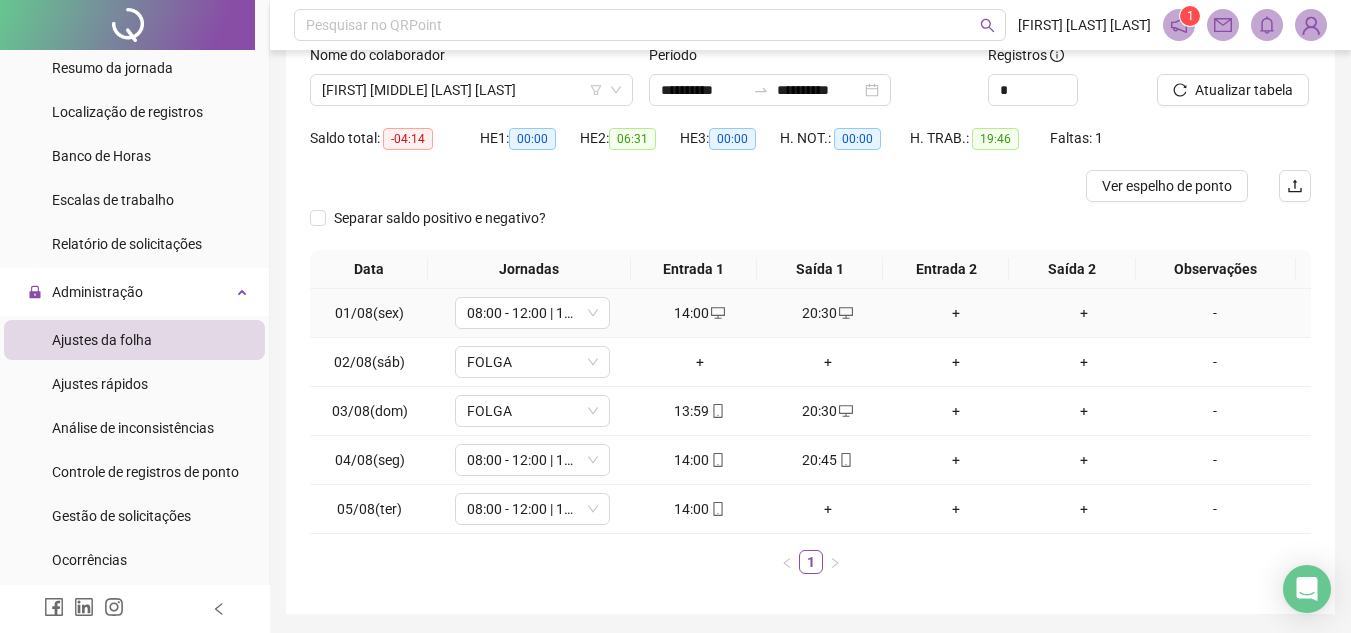 scroll, scrollTop: 107, scrollLeft: 0, axis: vertical 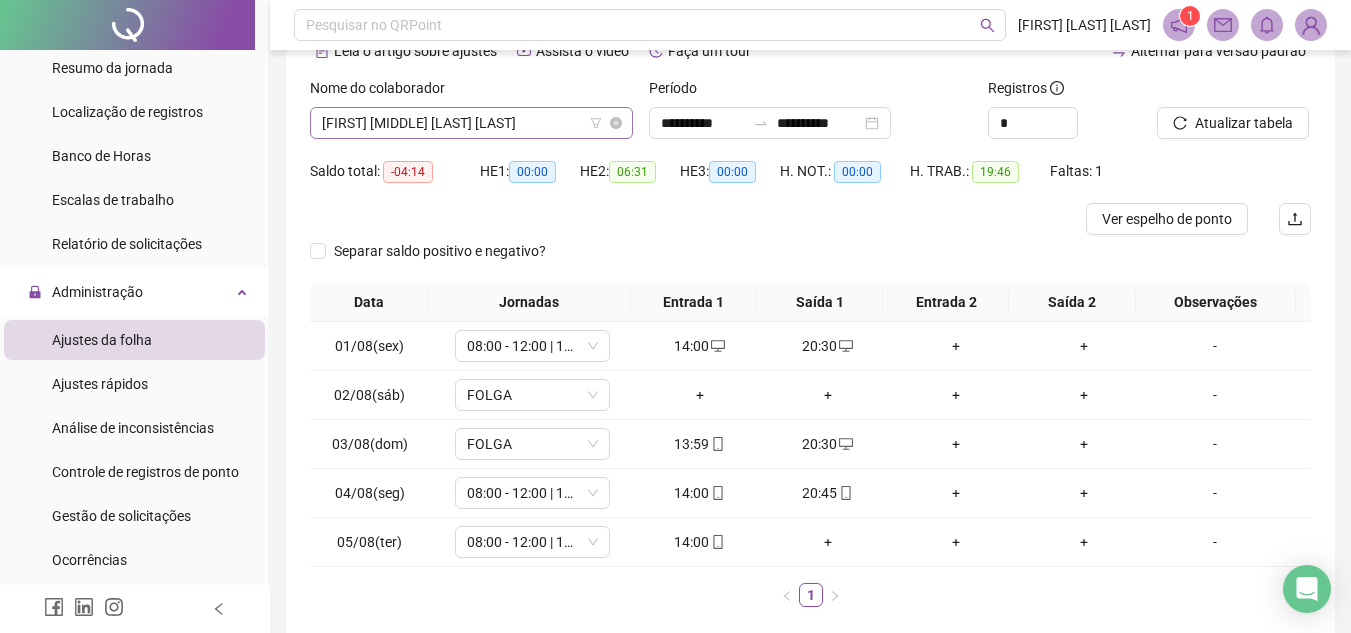 click on "[FIRST] [MIDDLE] [LAST] [LAST]" at bounding box center (471, 123) 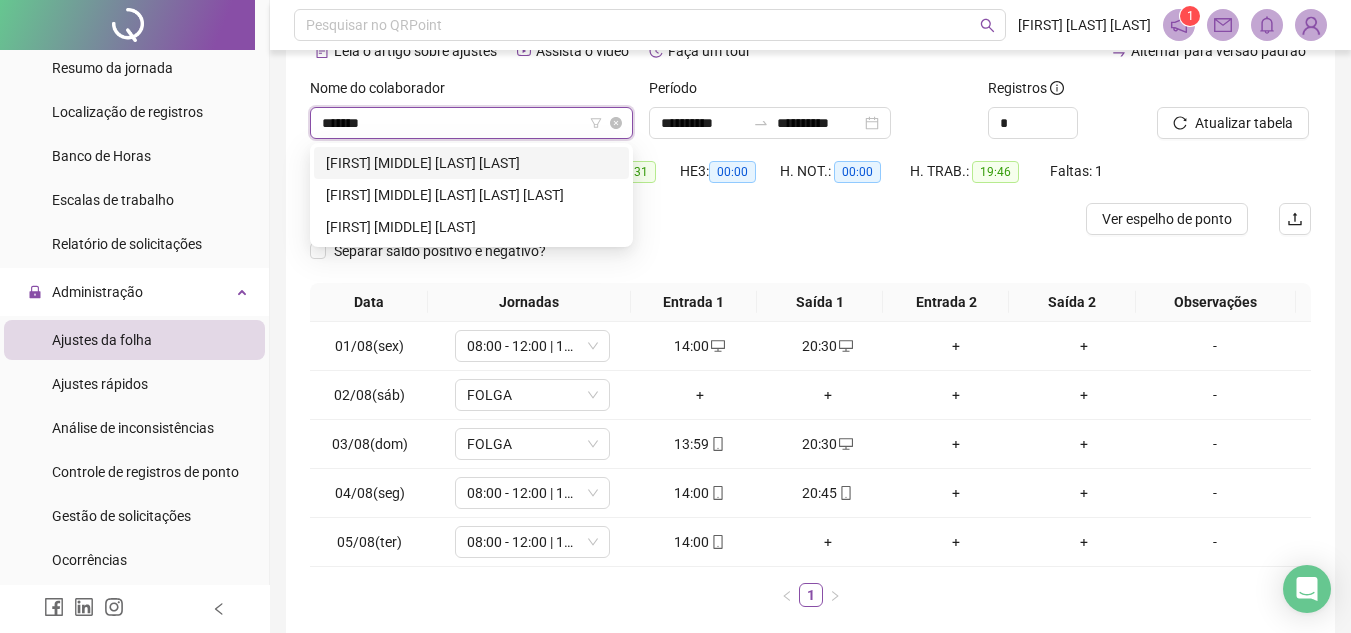 type on "********" 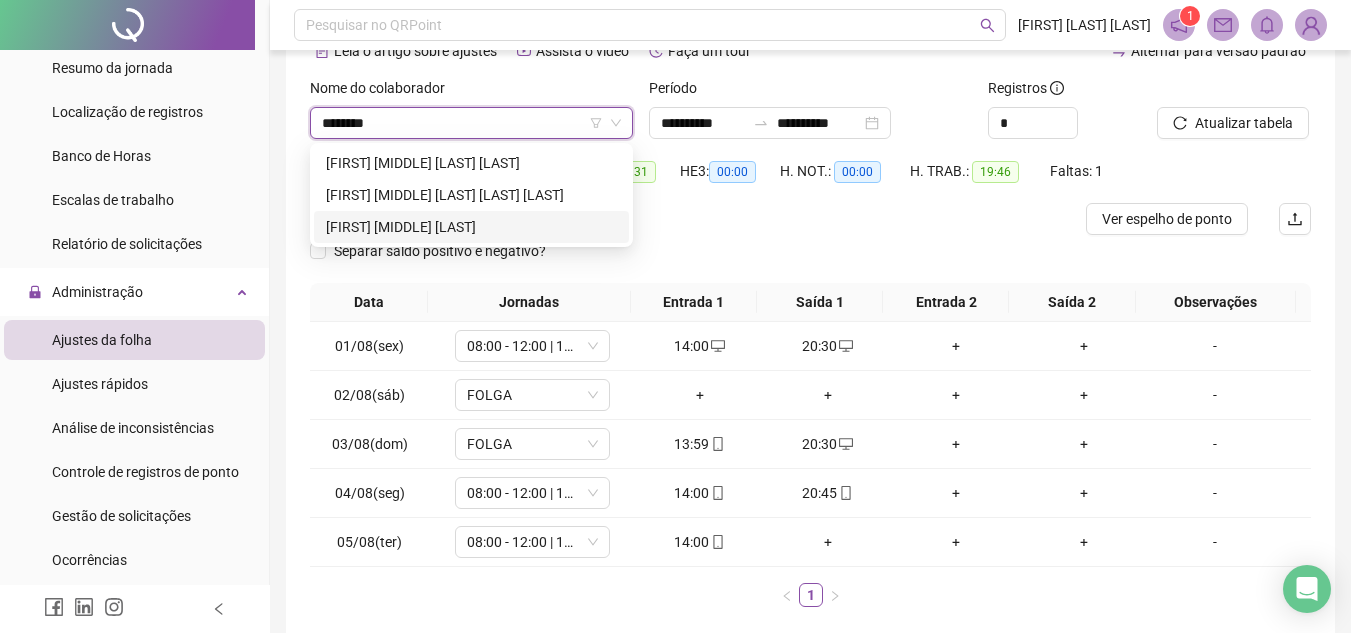 click on "[FIRST] [MIDDLE] [LAST]" at bounding box center (471, 227) 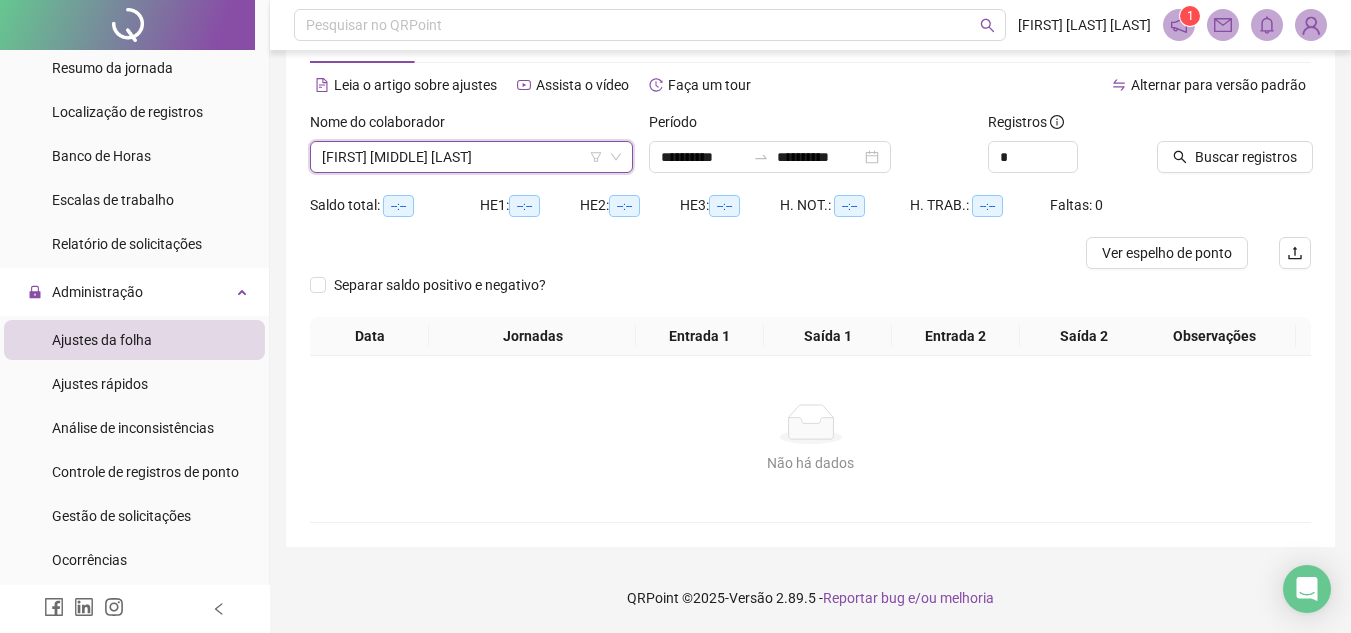 scroll, scrollTop: 73, scrollLeft: 0, axis: vertical 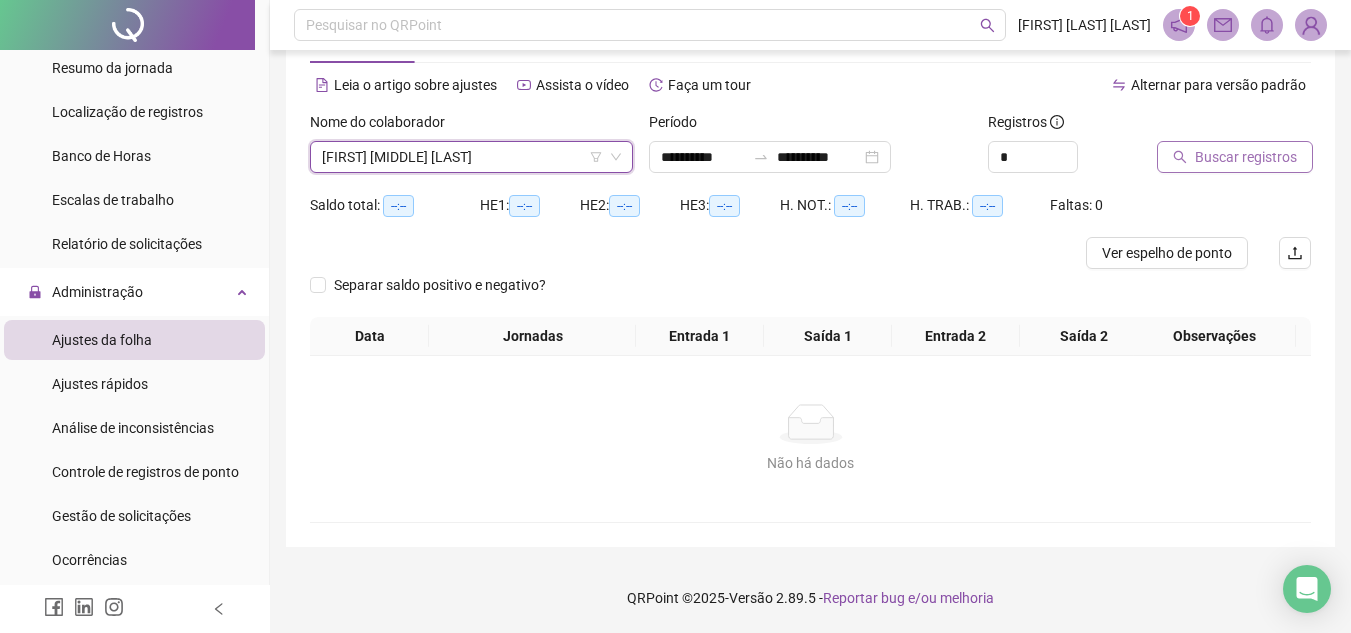 click on "Buscar registros" at bounding box center [1246, 157] 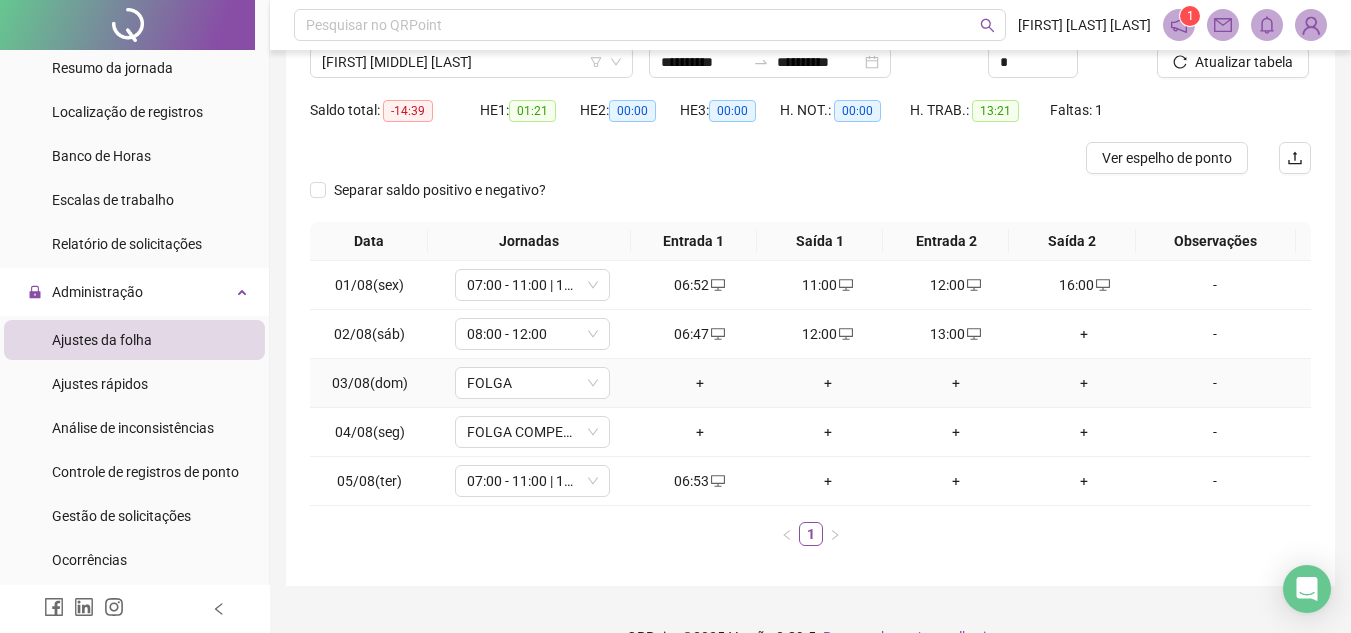 scroll, scrollTop: 173, scrollLeft: 0, axis: vertical 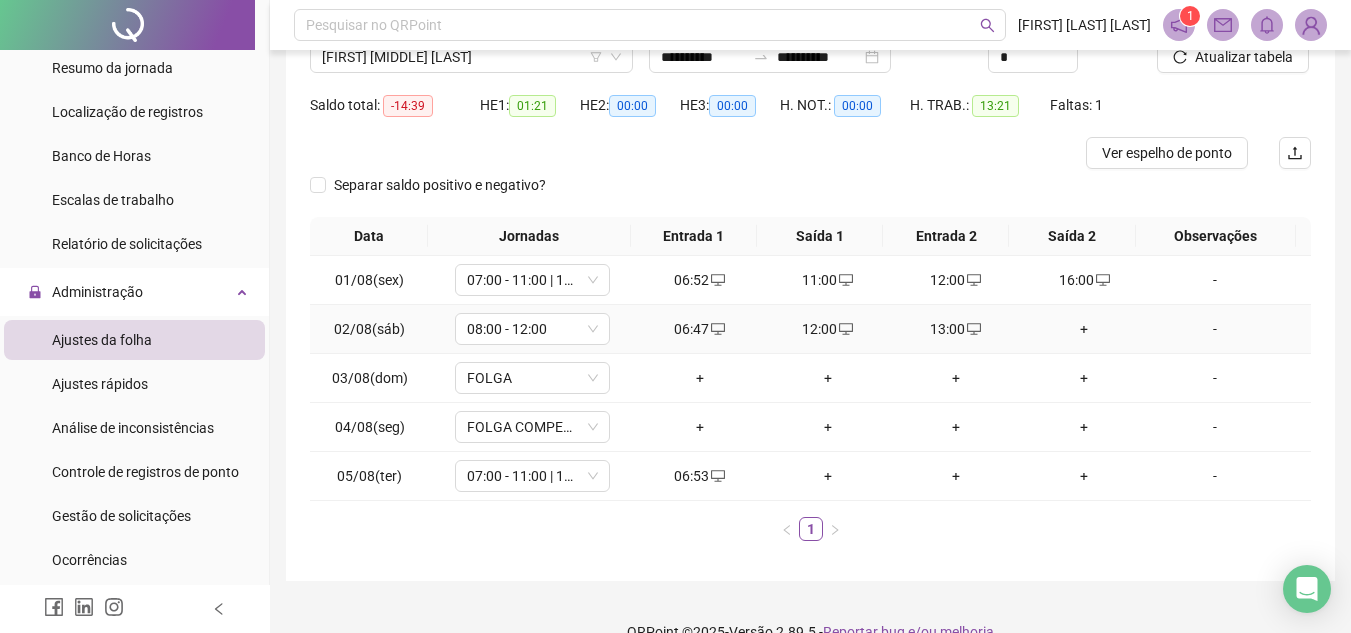 click on "+" at bounding box center [1084, 329] 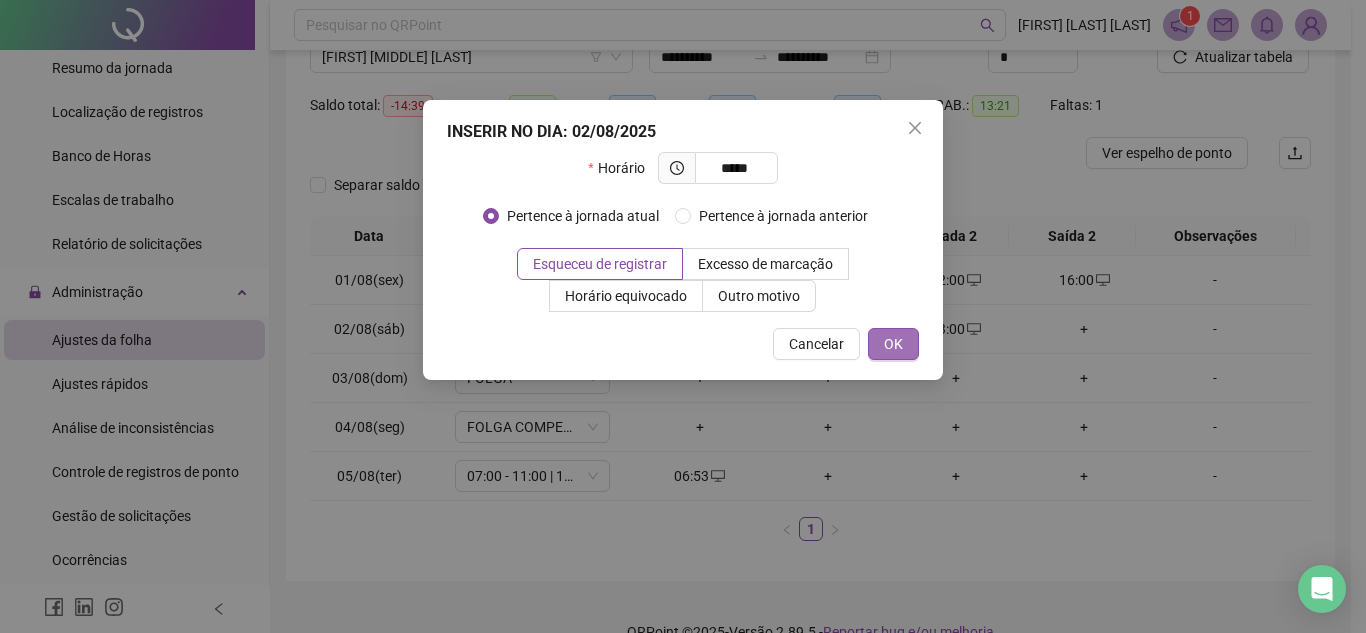 type on "*****" 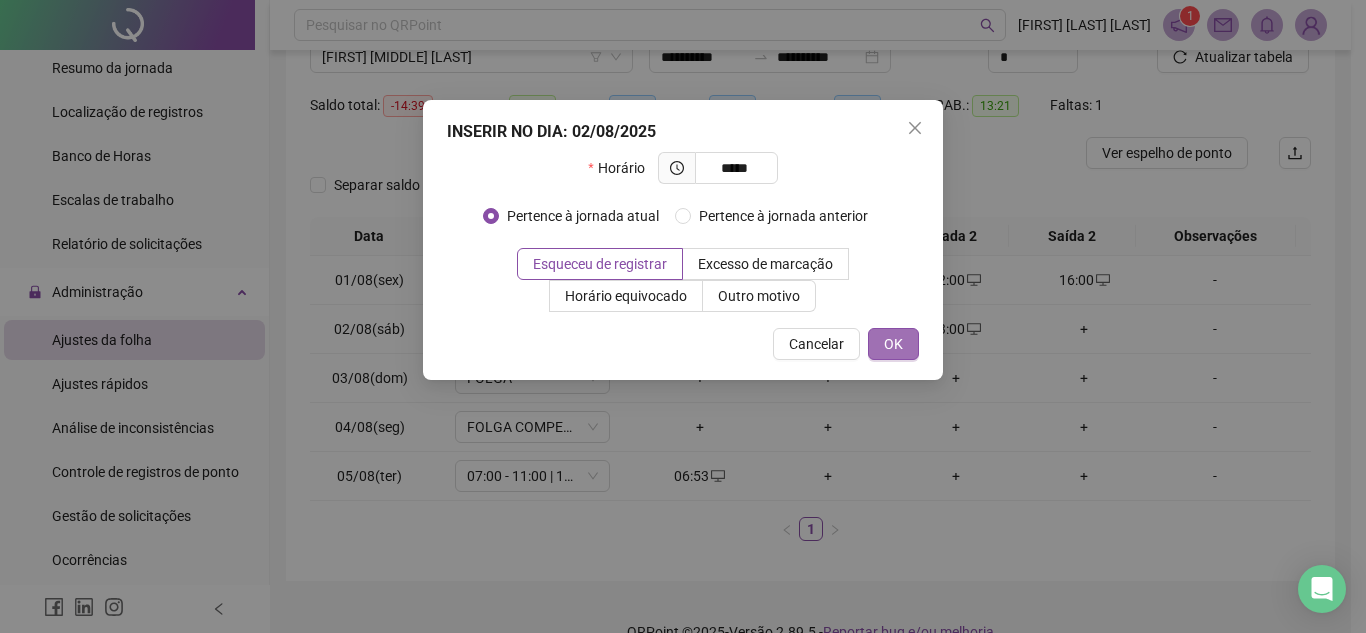 click on "OK" at bounding box center (893, 344) 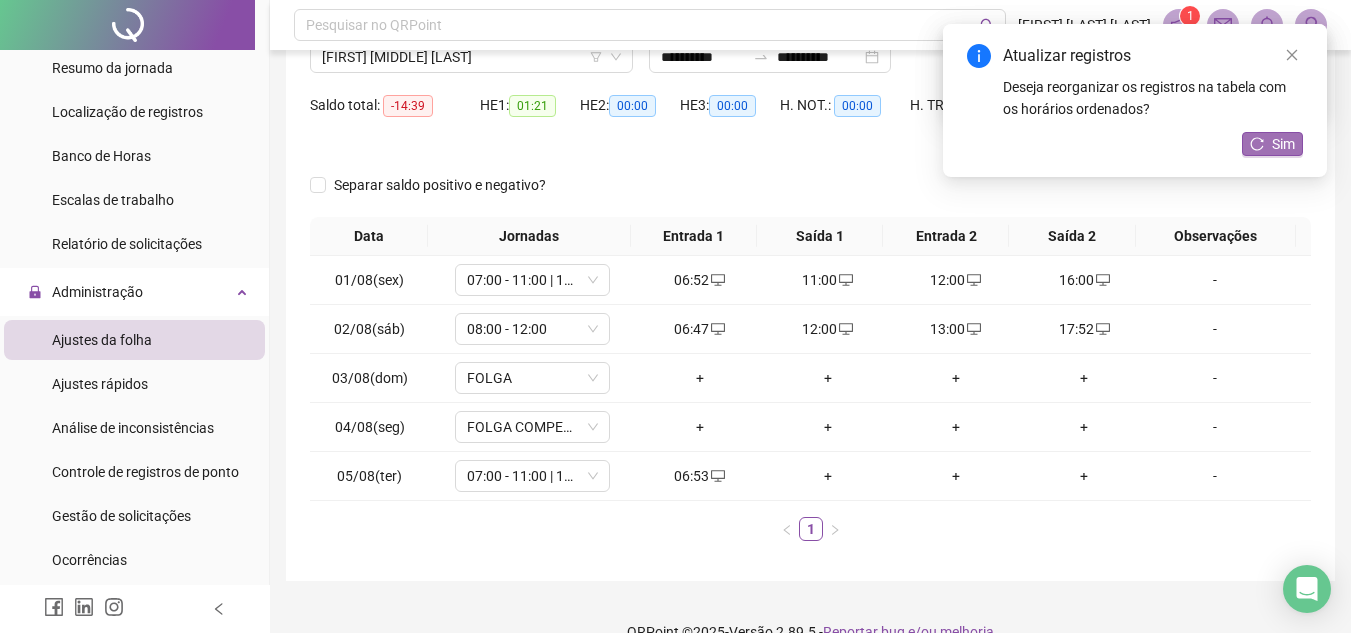 click on "Sim" at bounding box center (1283, 144) 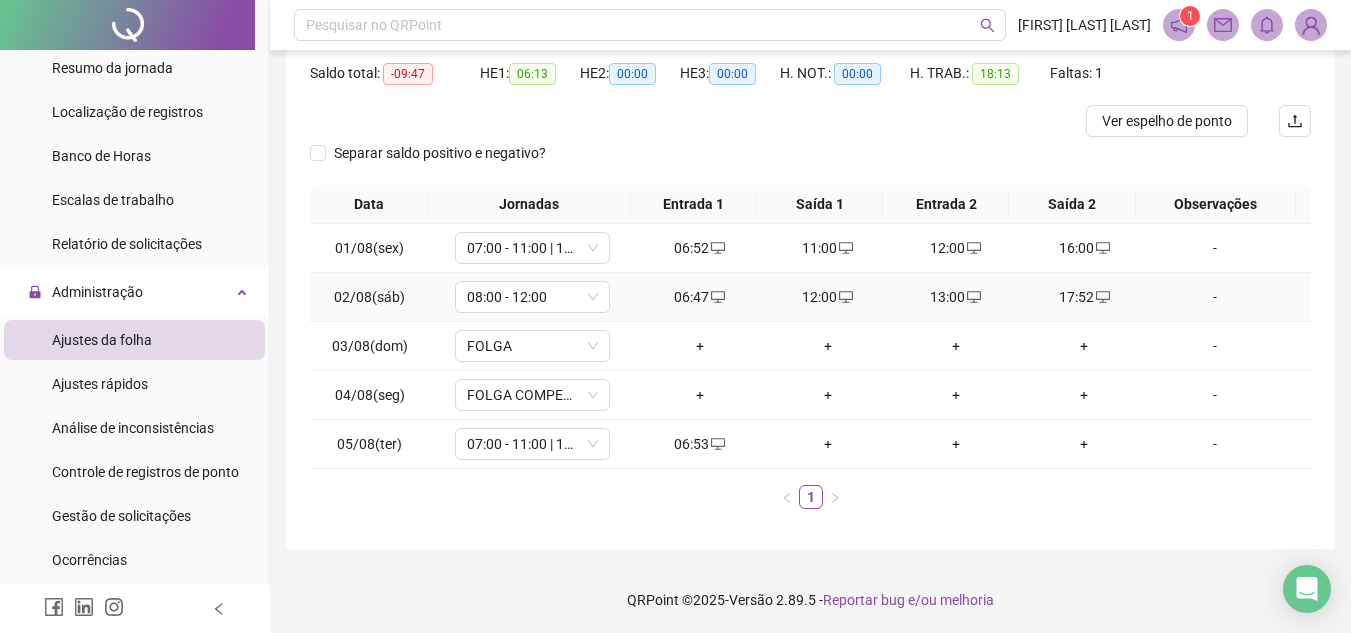 scroll, scrollTop: 207, scrollLeft: 0, axis: vertical 